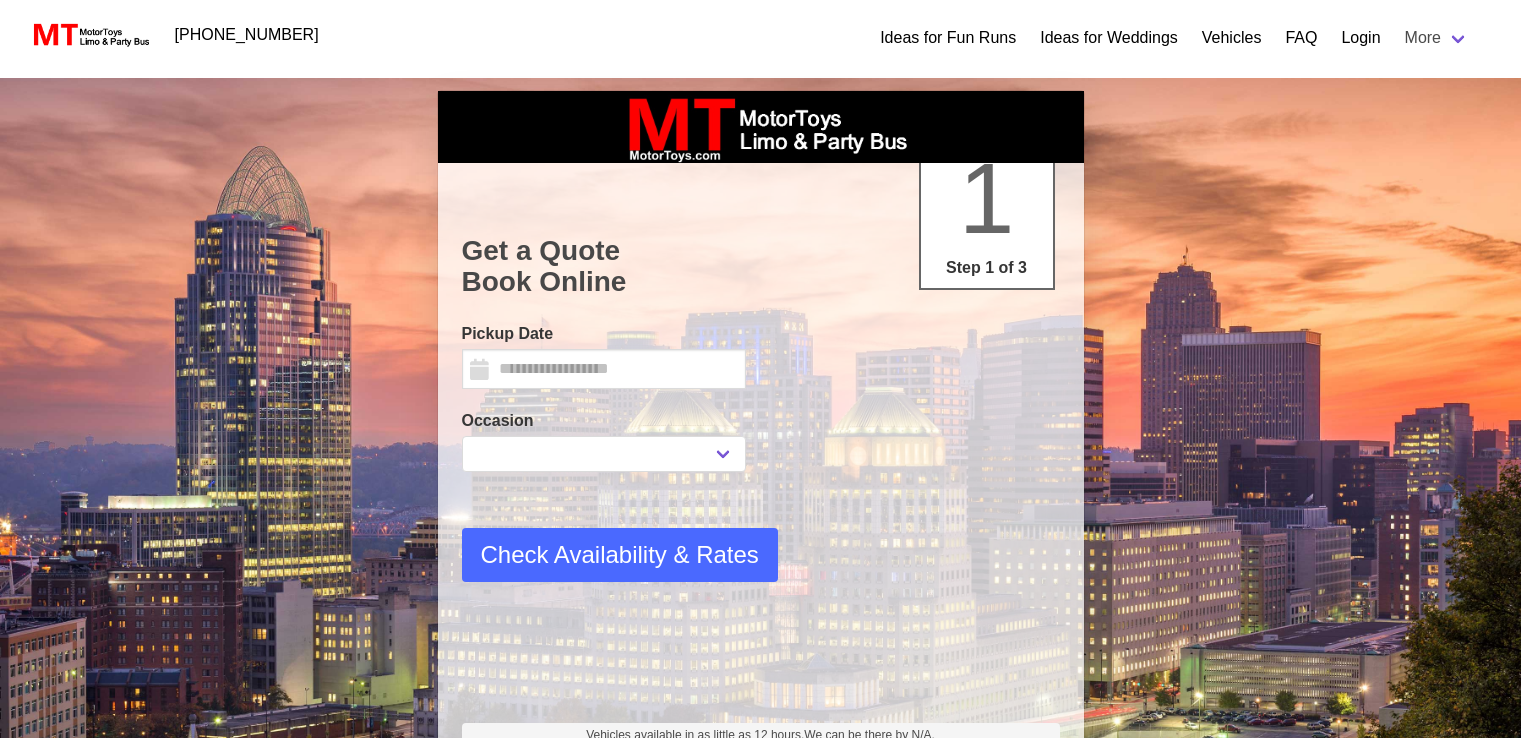 select on "*" 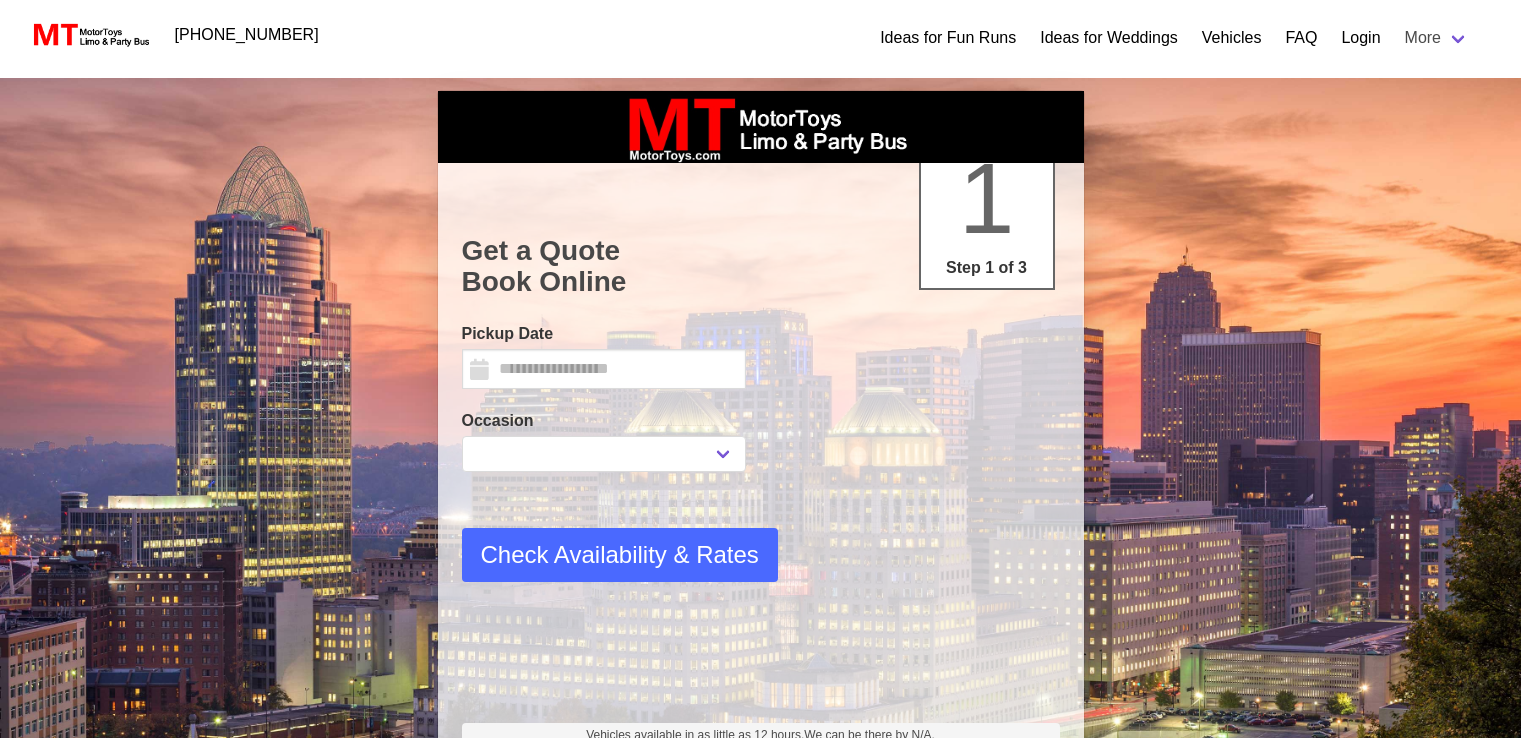 scroll, scrollTop: 0, scrollLeft: 0, axis: both 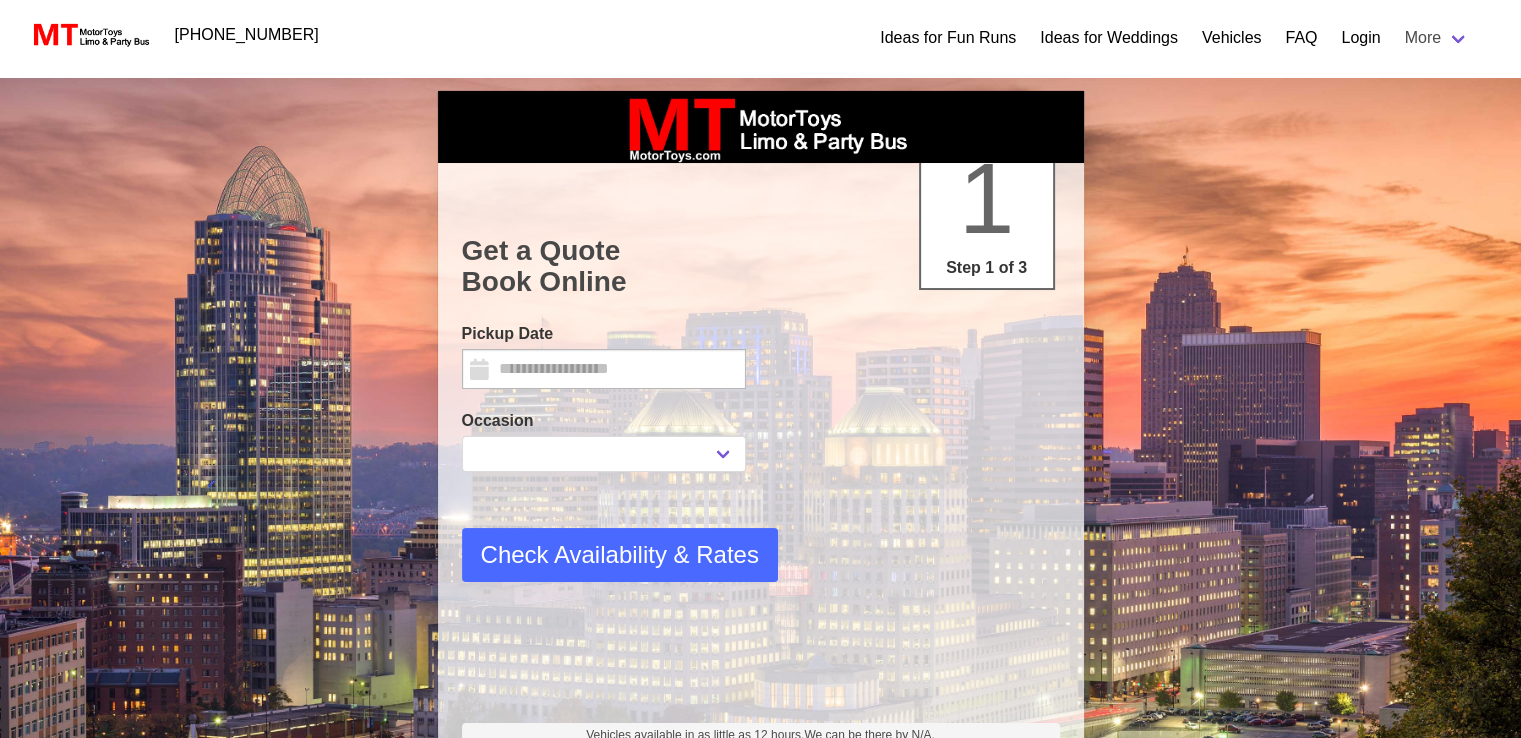 select 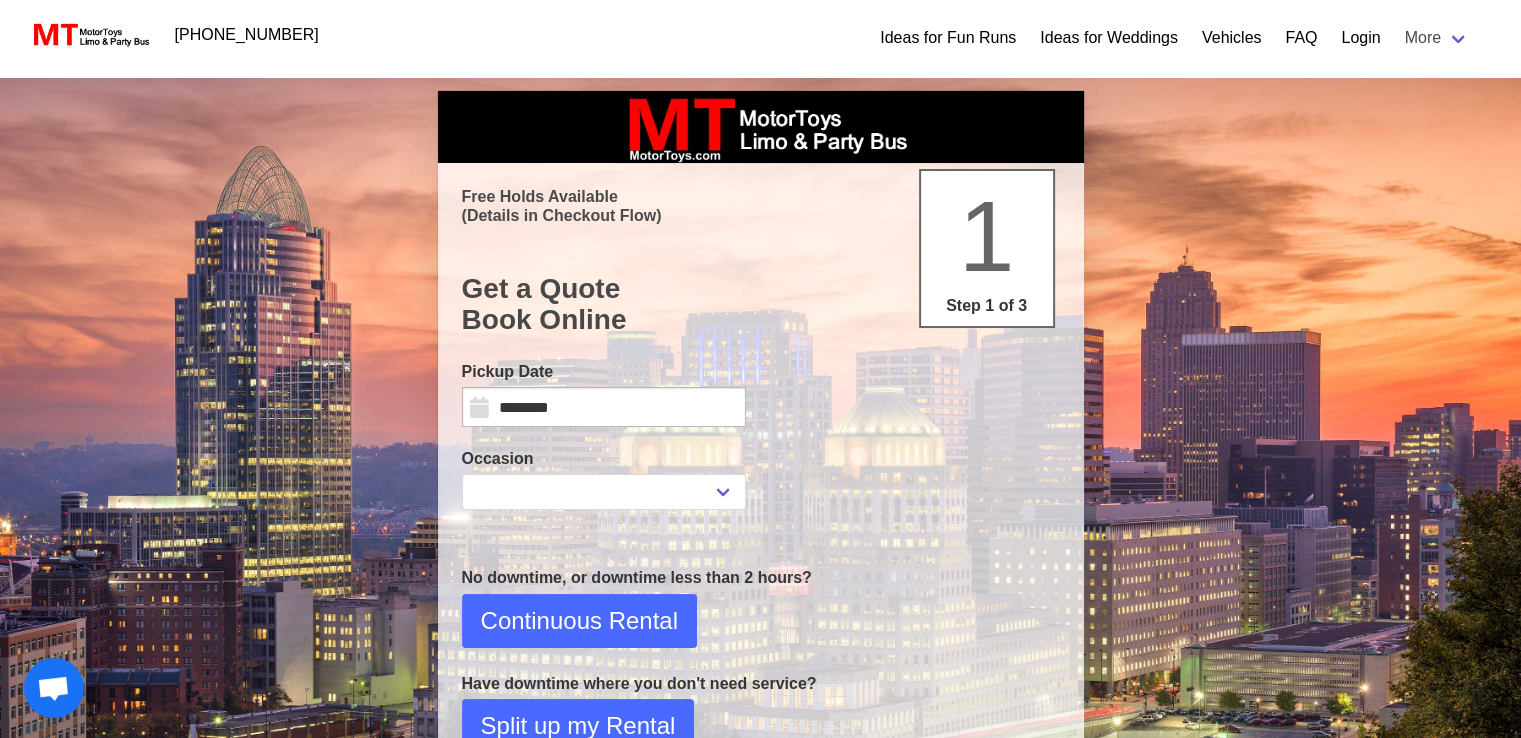 select 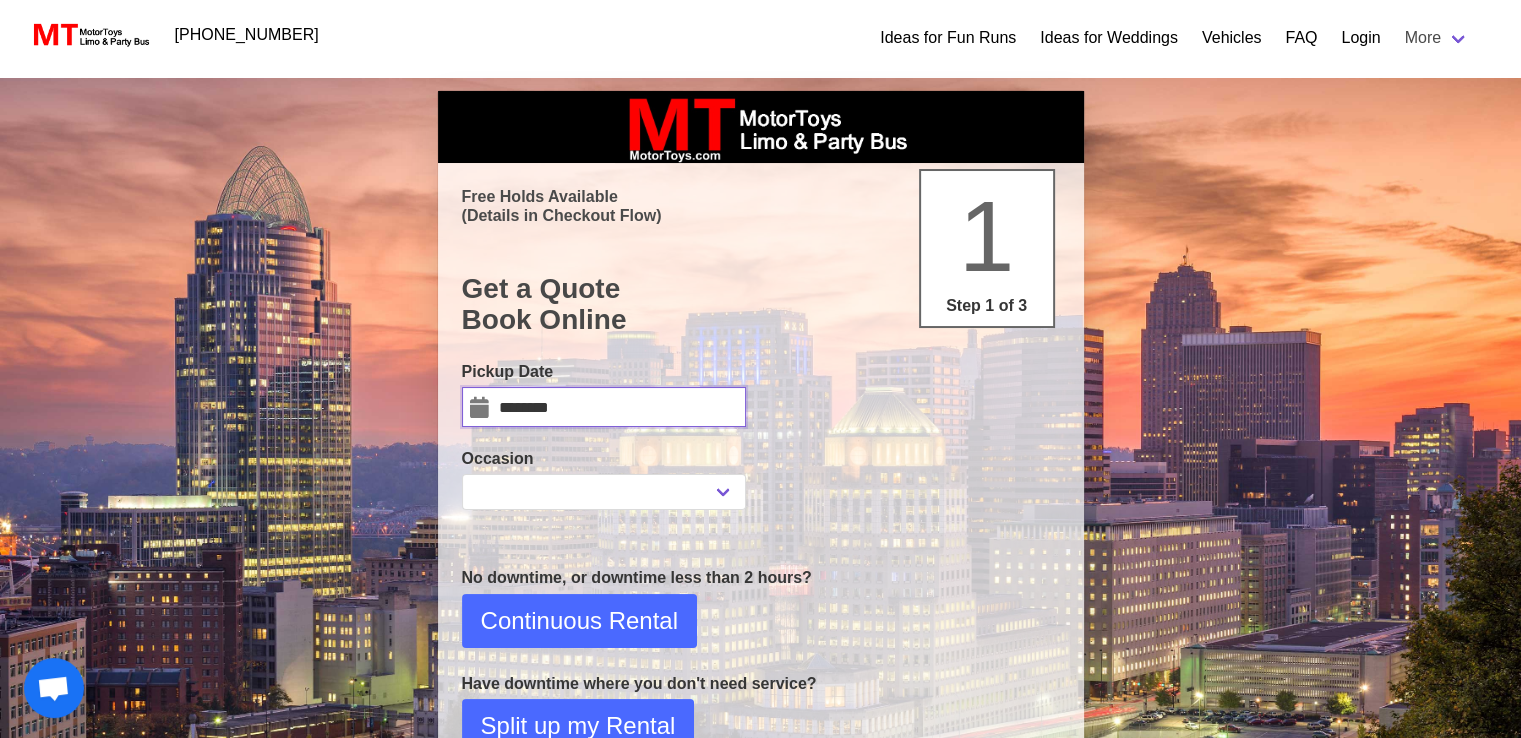 click on "********" at bounding box center (604, 407) 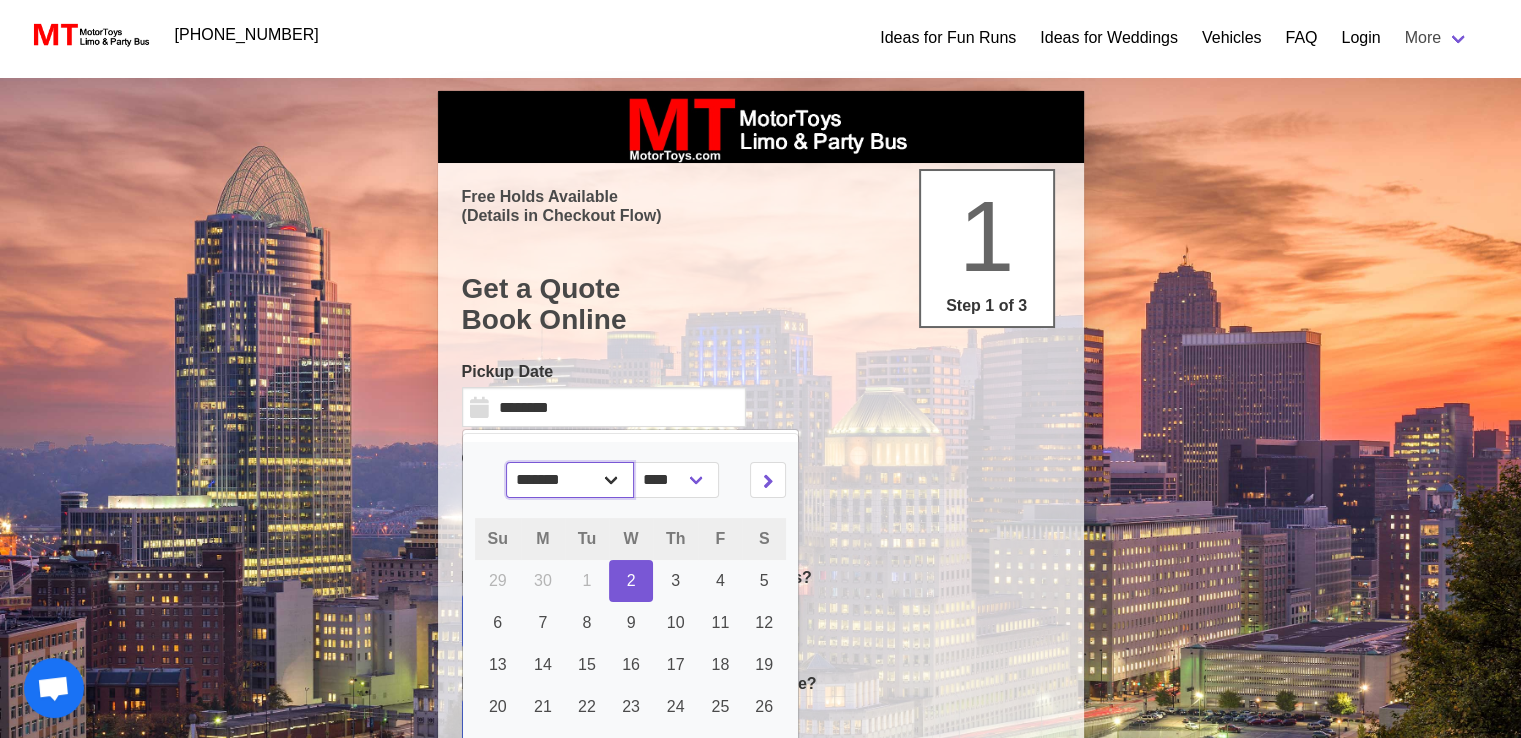 click on "******* ******** ***** ***** *** **** **** ****** ********* ******* ******** ********" at bounding box center [570, 480] 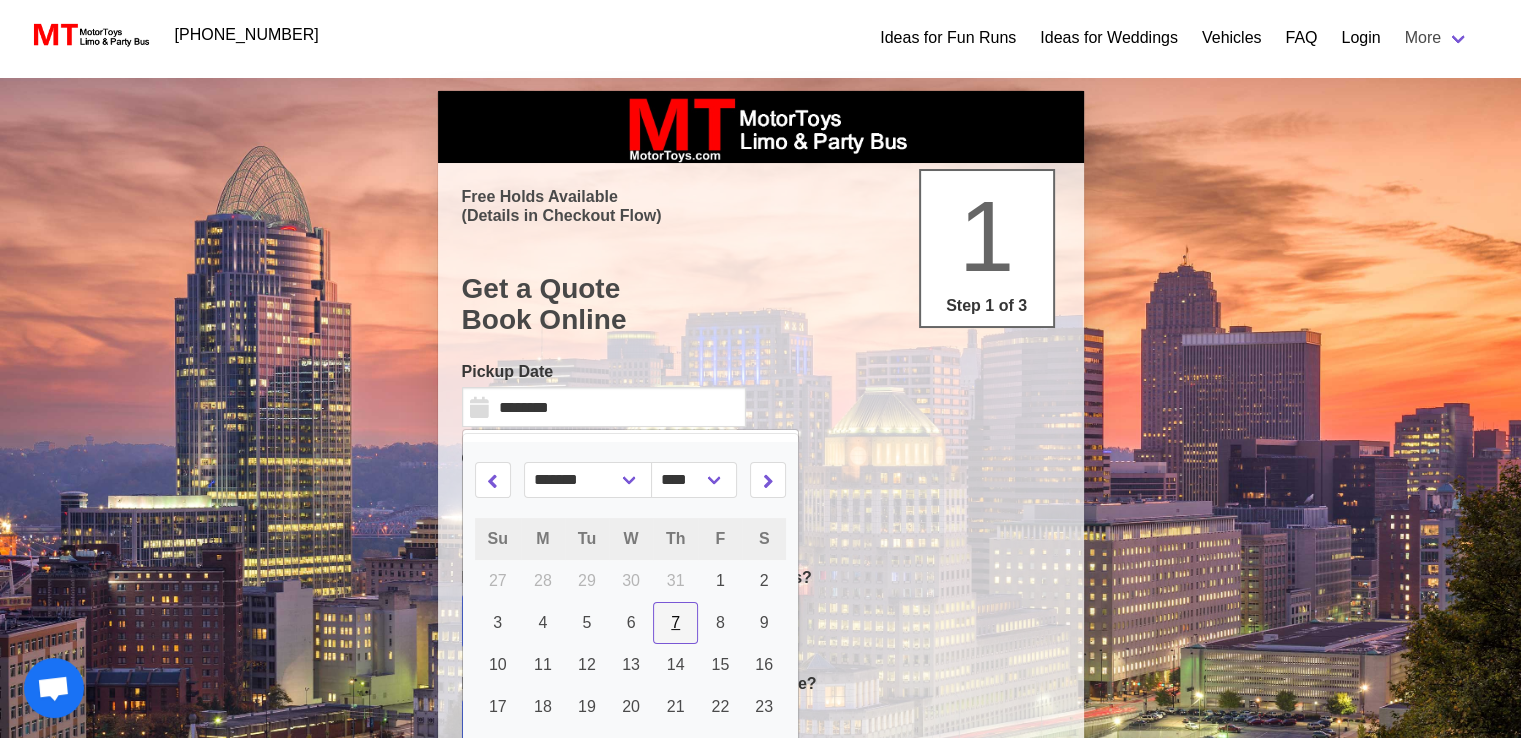 click on "7" at bounding box center (676, 623) 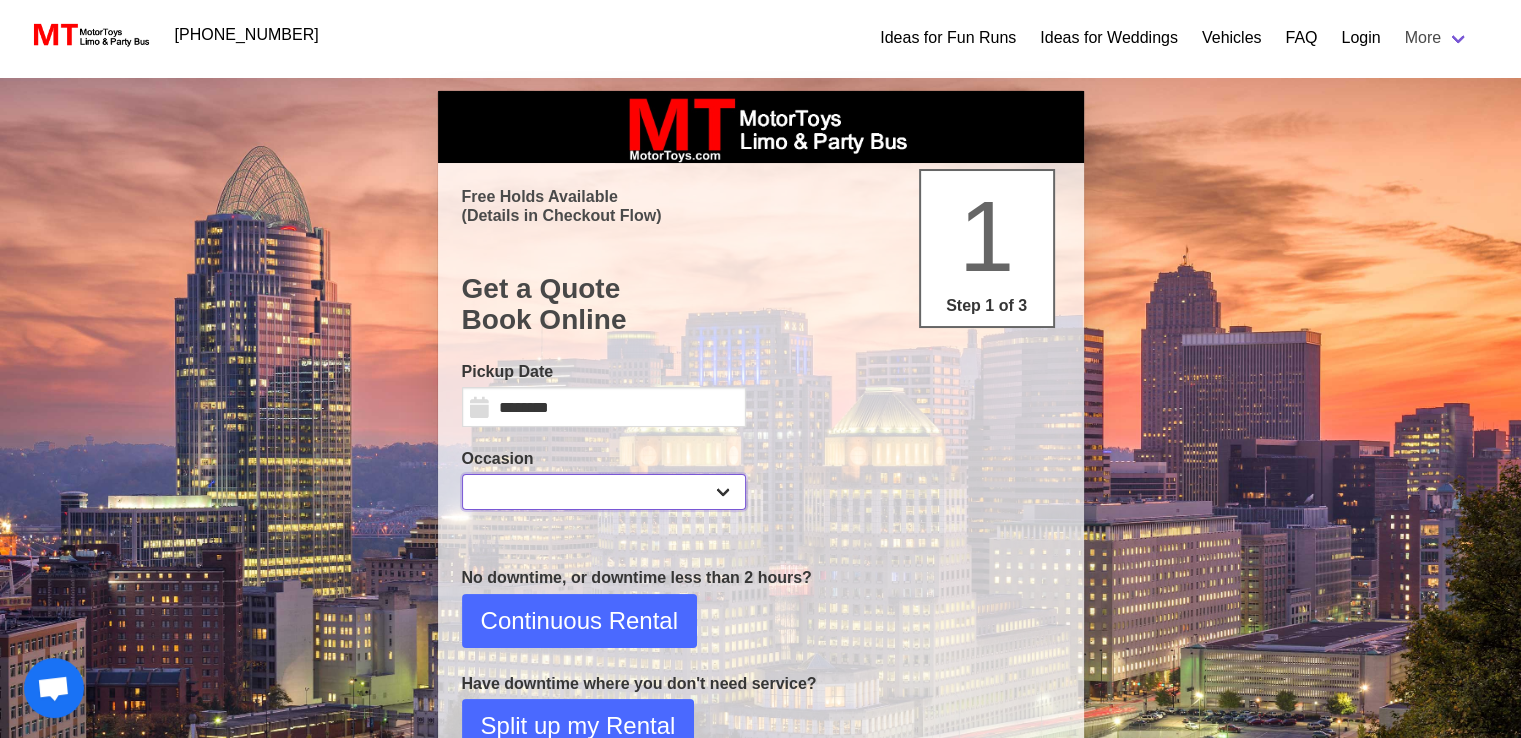 click on "**********" at bounding box center [604, 492] 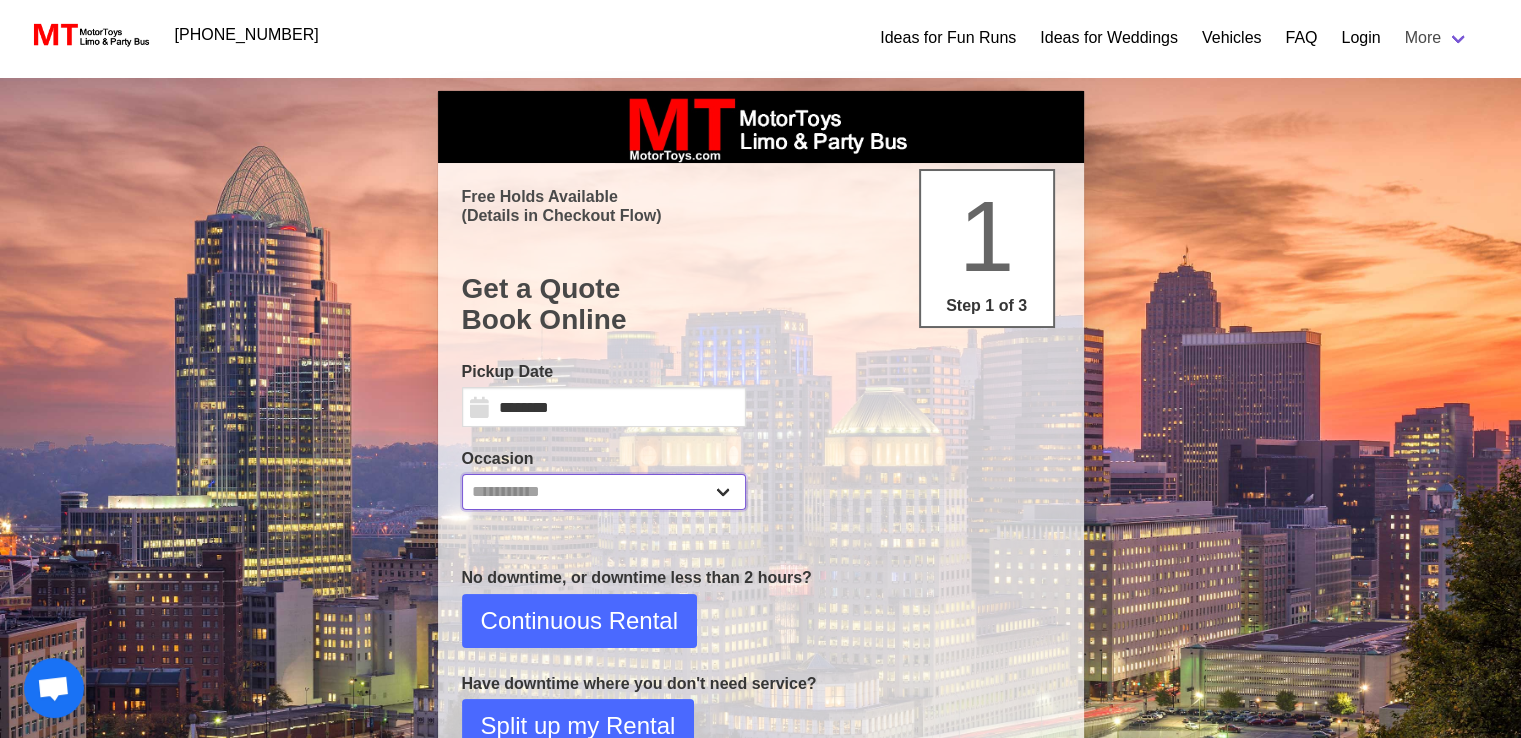 click on "**********" at bounding box center [604, 492] 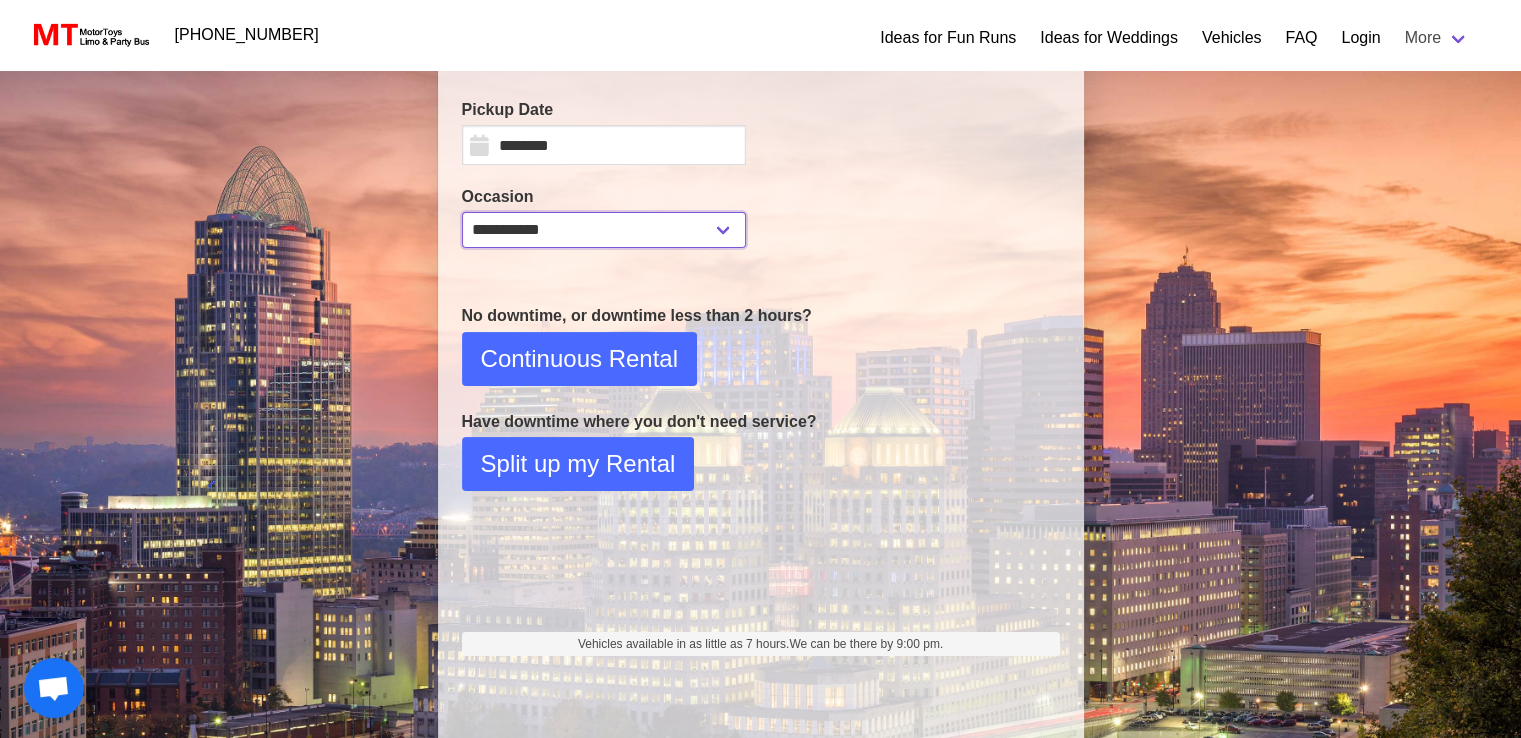 scroll, scrollTop: 289, scrollLeft: 0, axis: vertical 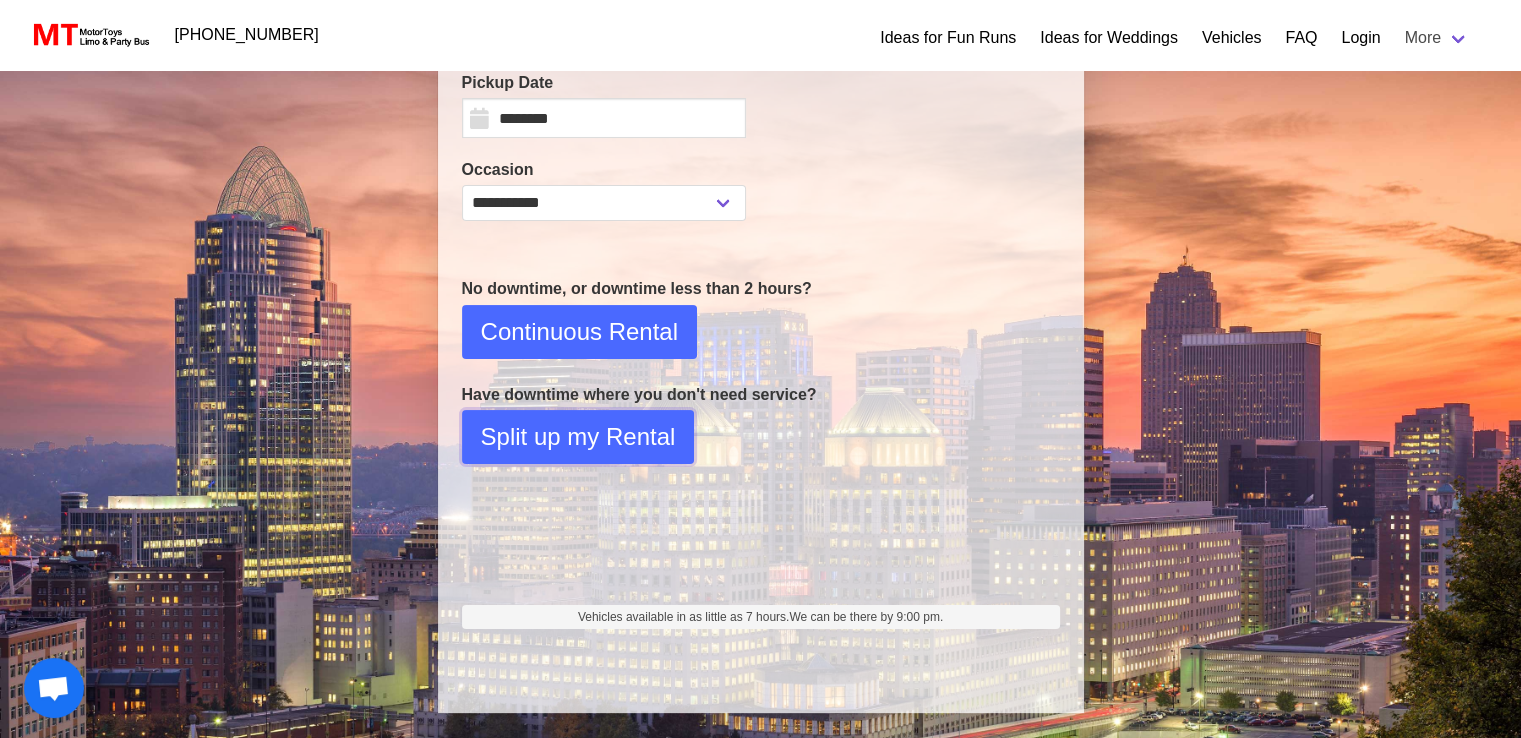 click on "Split up my Rental" at bounding box center [578, 437] 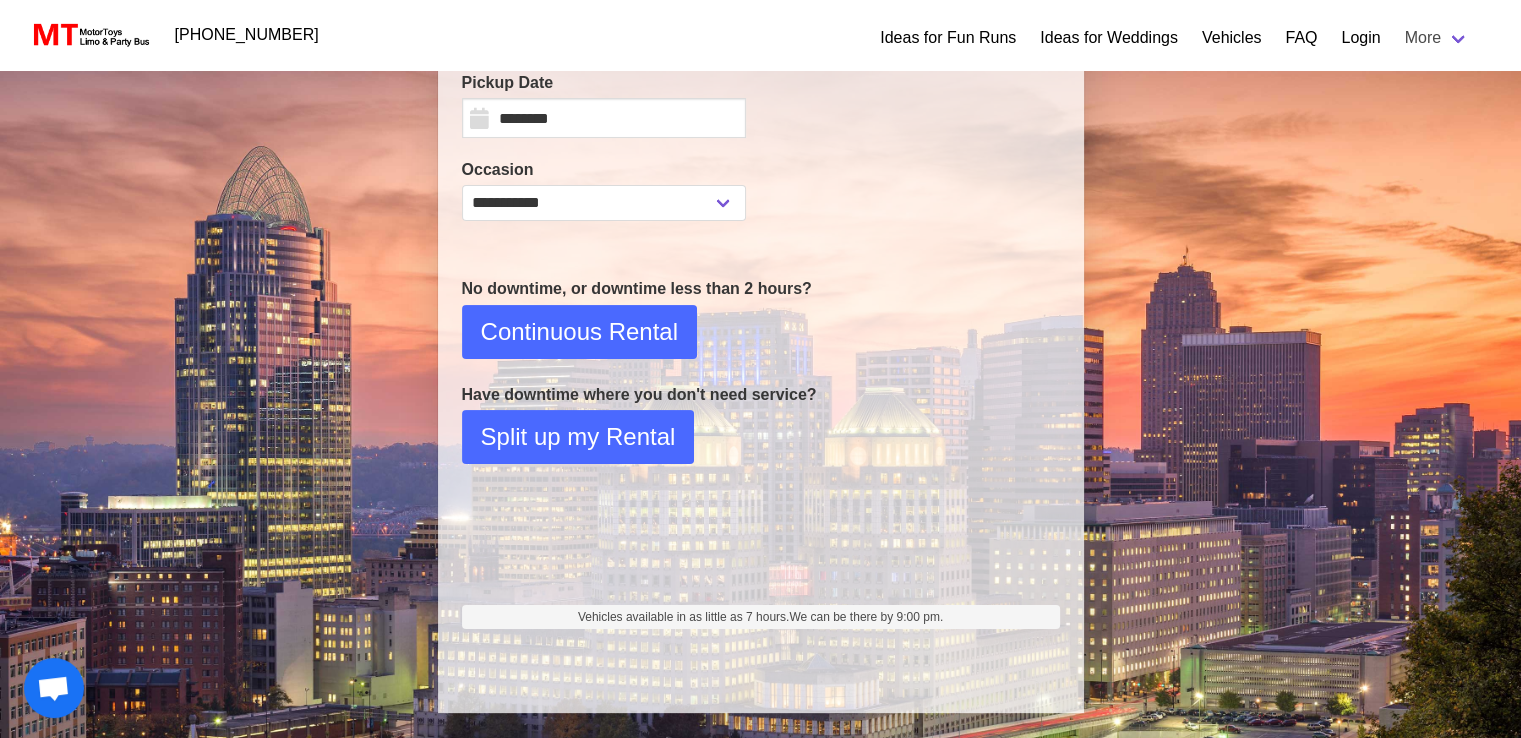 select on "*" 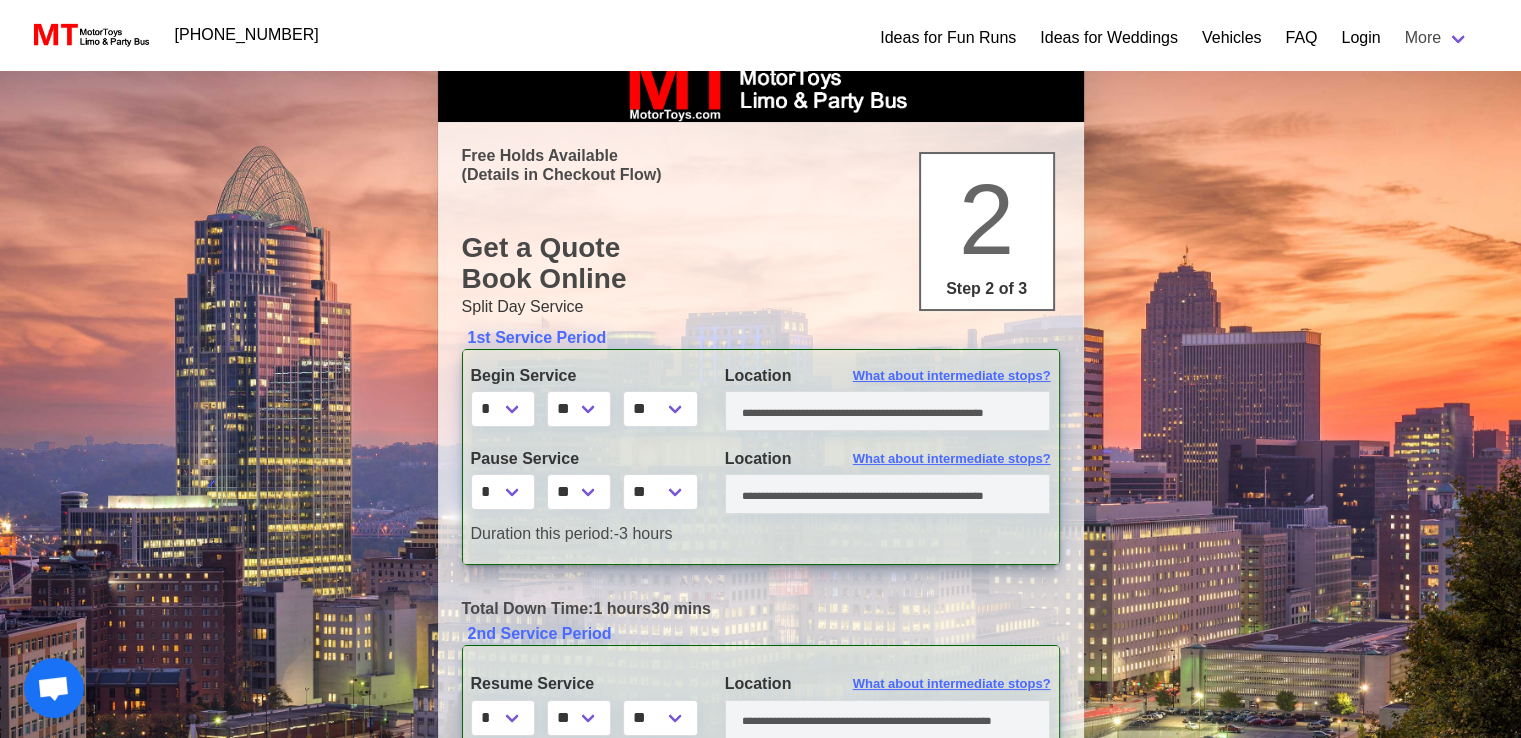 scroll, scrollTop: 0, scrollLeft: 0, axis: both 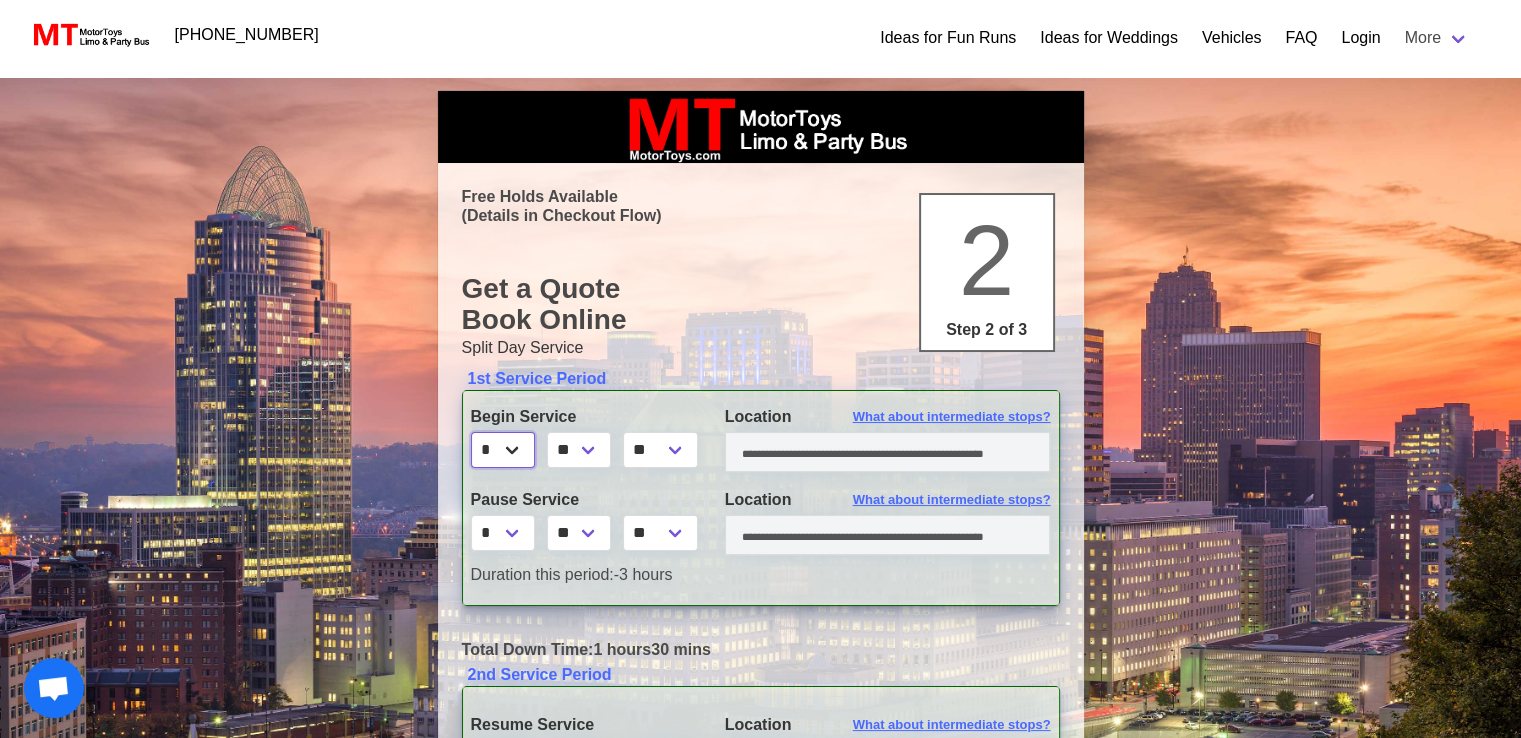 click on "* * * * * * * * * ** ** **" at bounding box center [503, 450] 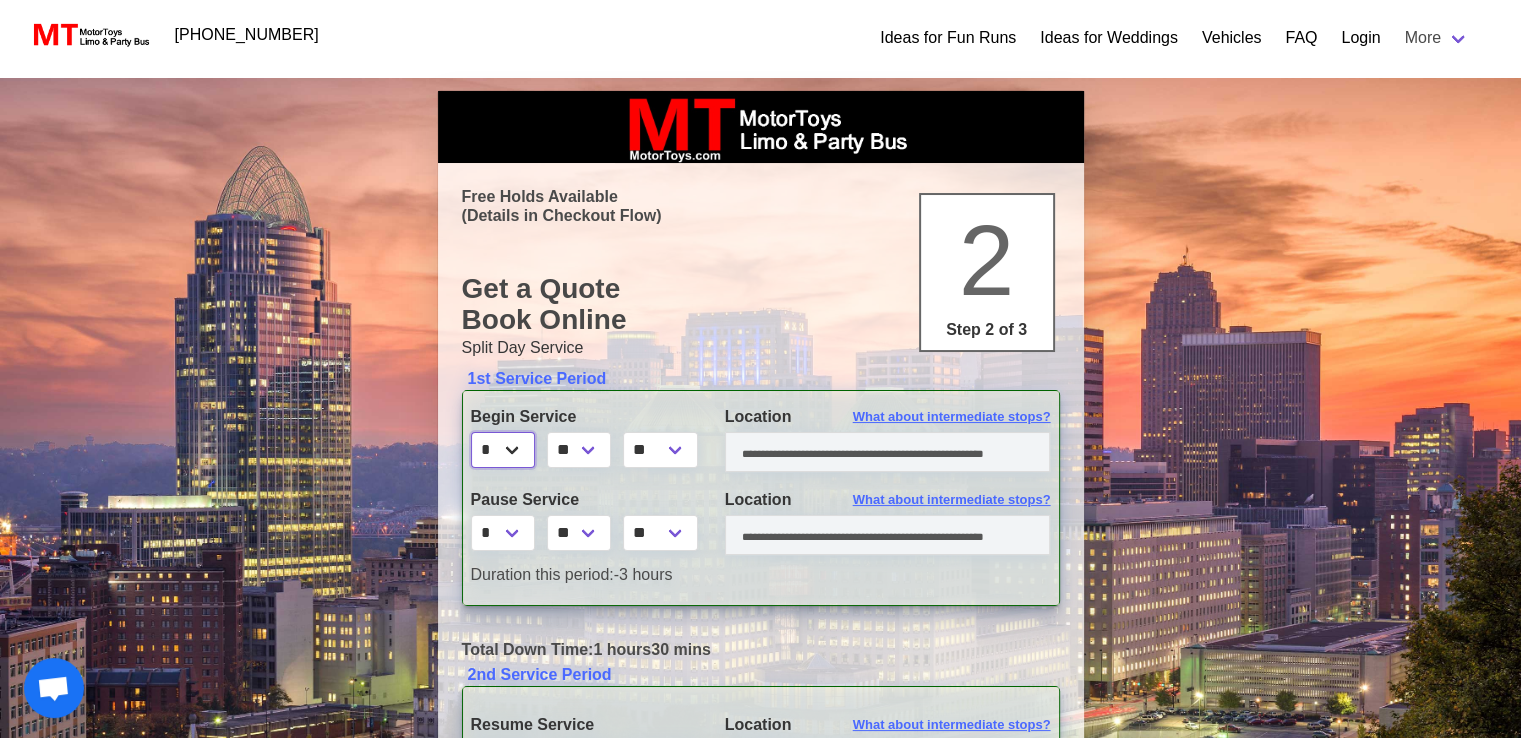 select on "*" 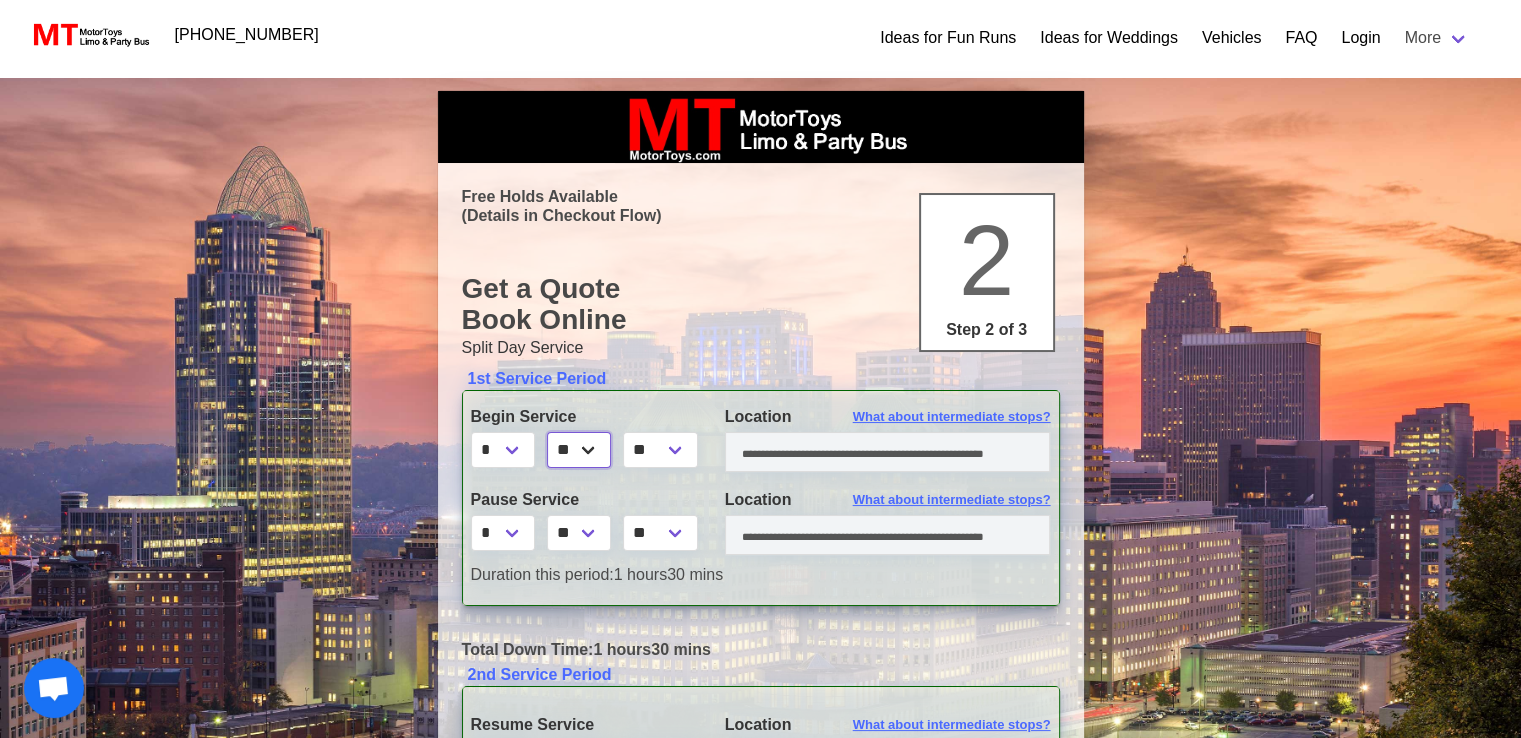 click on "** ** ** **" at bounding box center (579, 450) 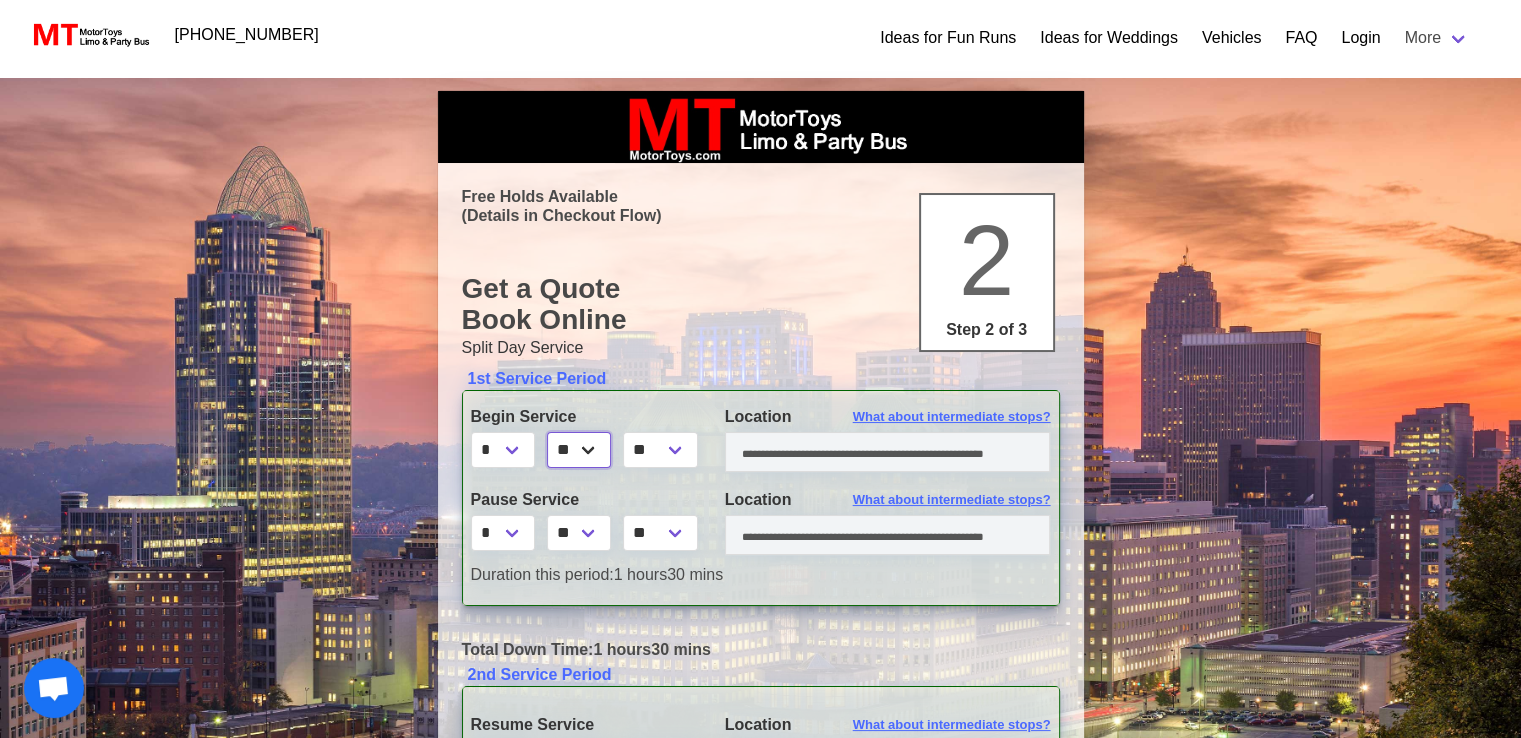 select on "**" 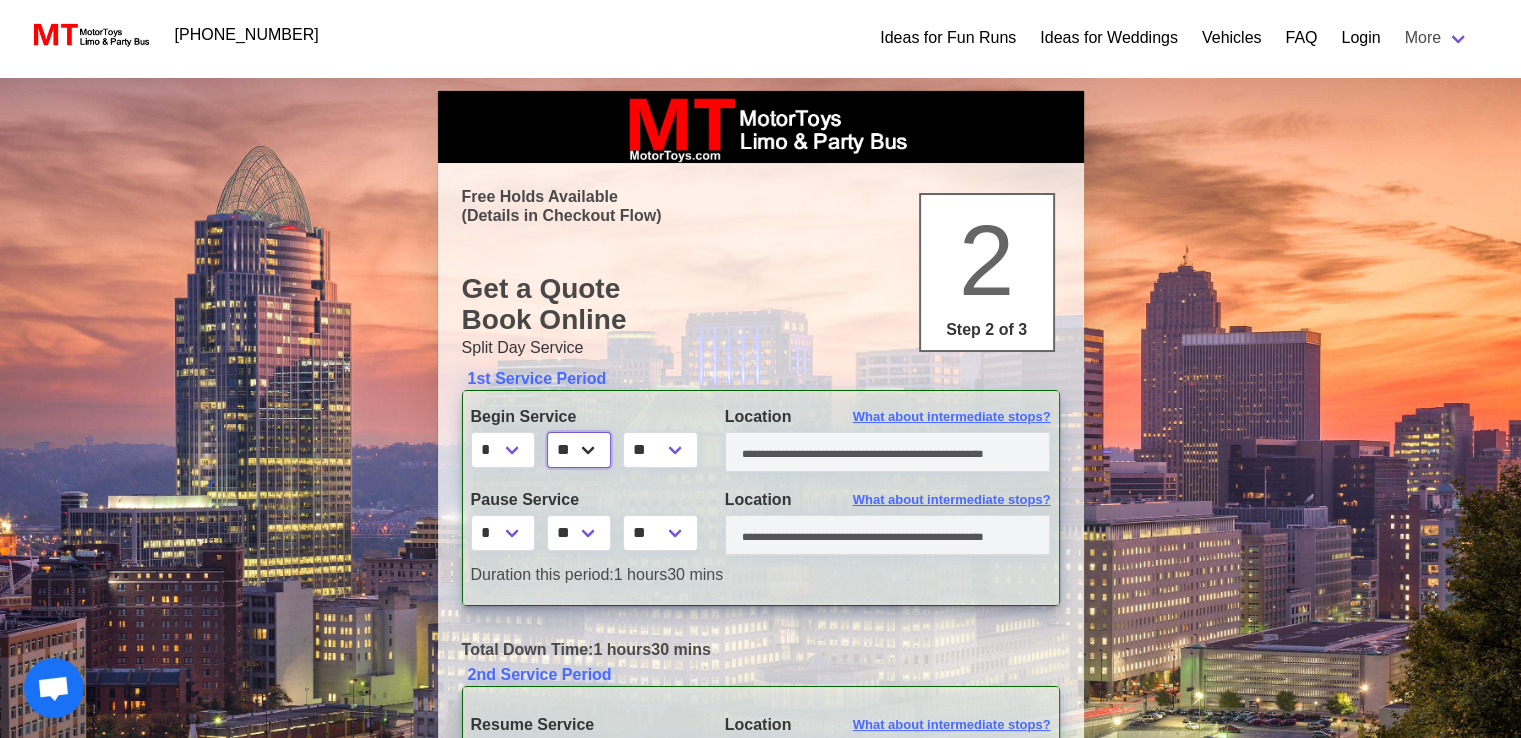 click on "** ** ** **" at bounding box center [579, 450] 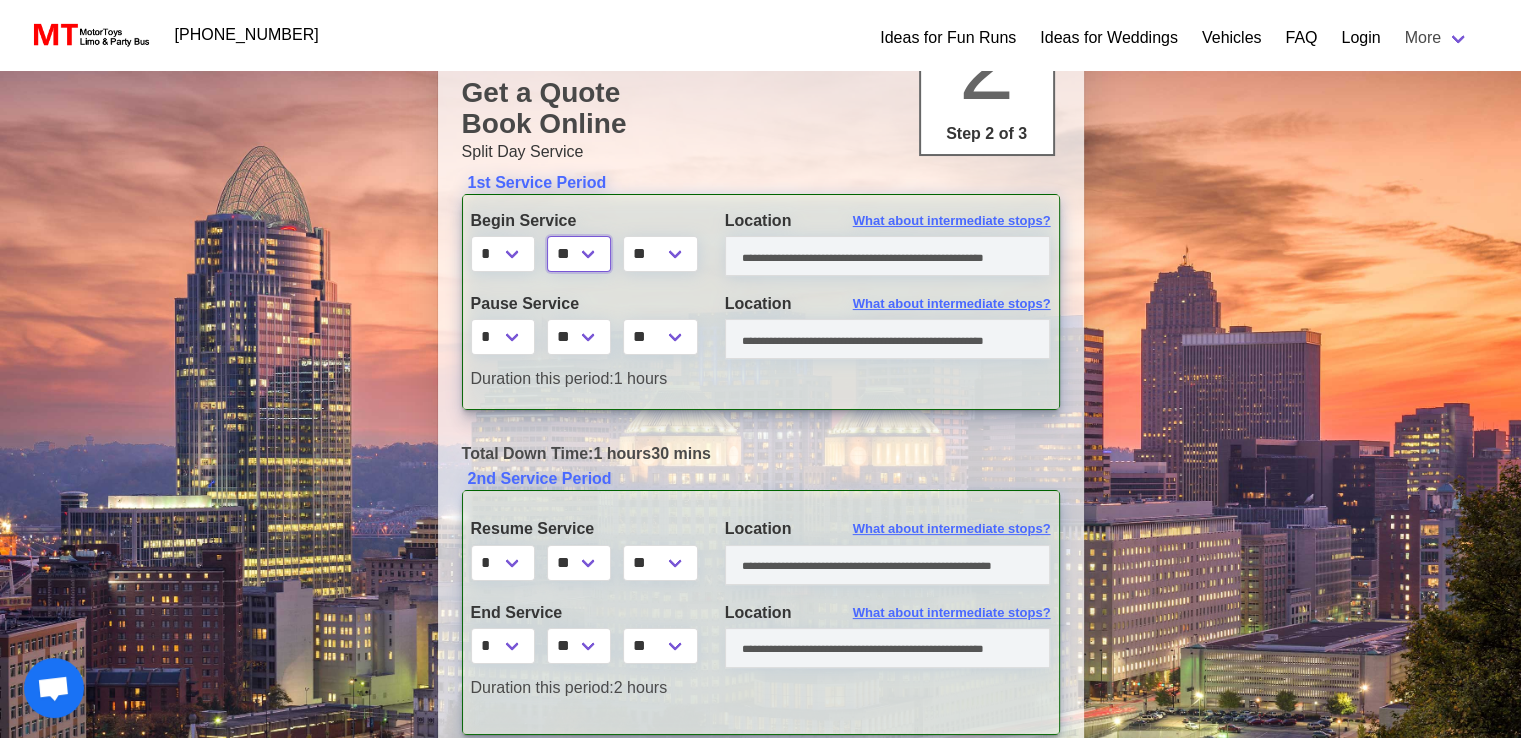 scroll, scrollTop: 200, scrollLeft: 0, axis: vertical 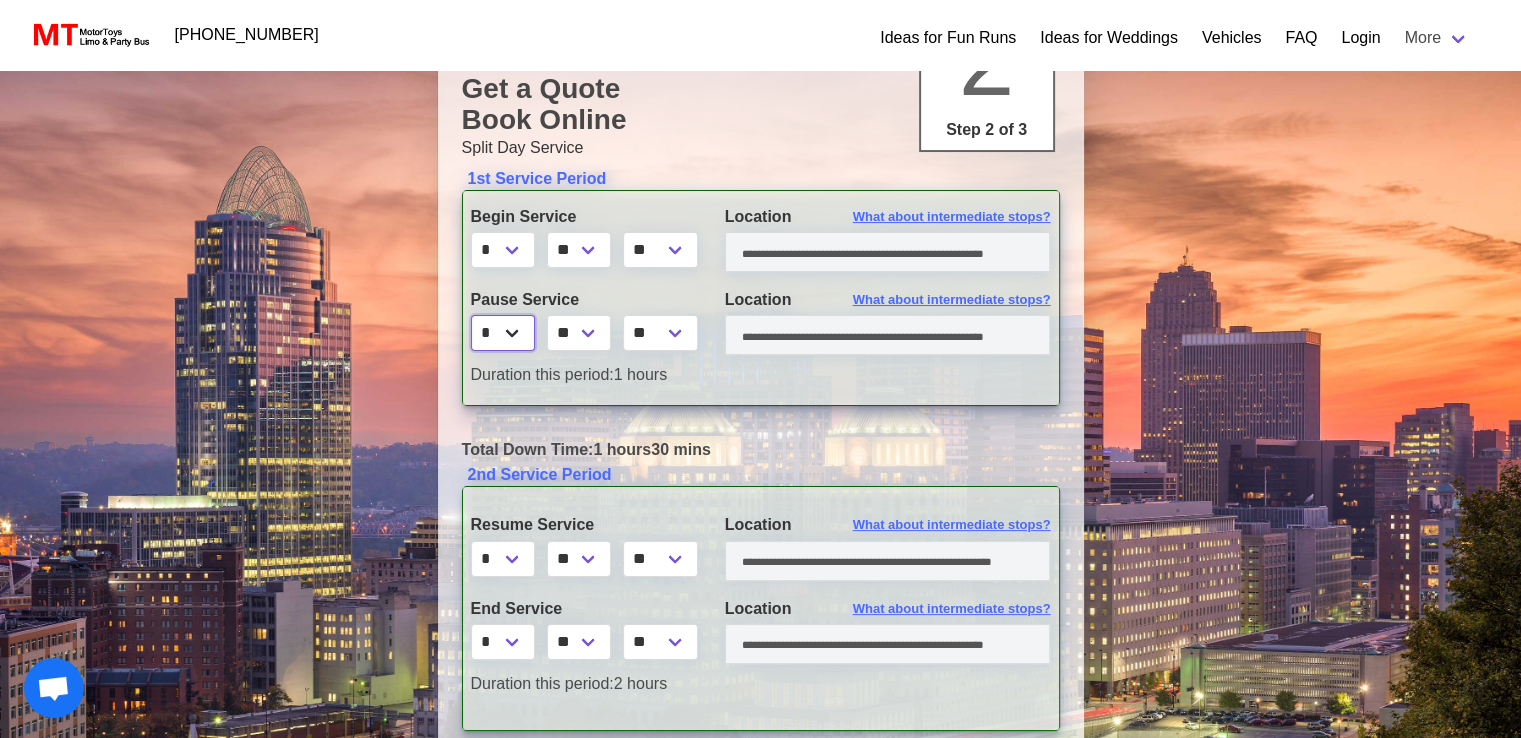 click on "* * * * * * * * * ** ** **" at bounding box center (503, 333) 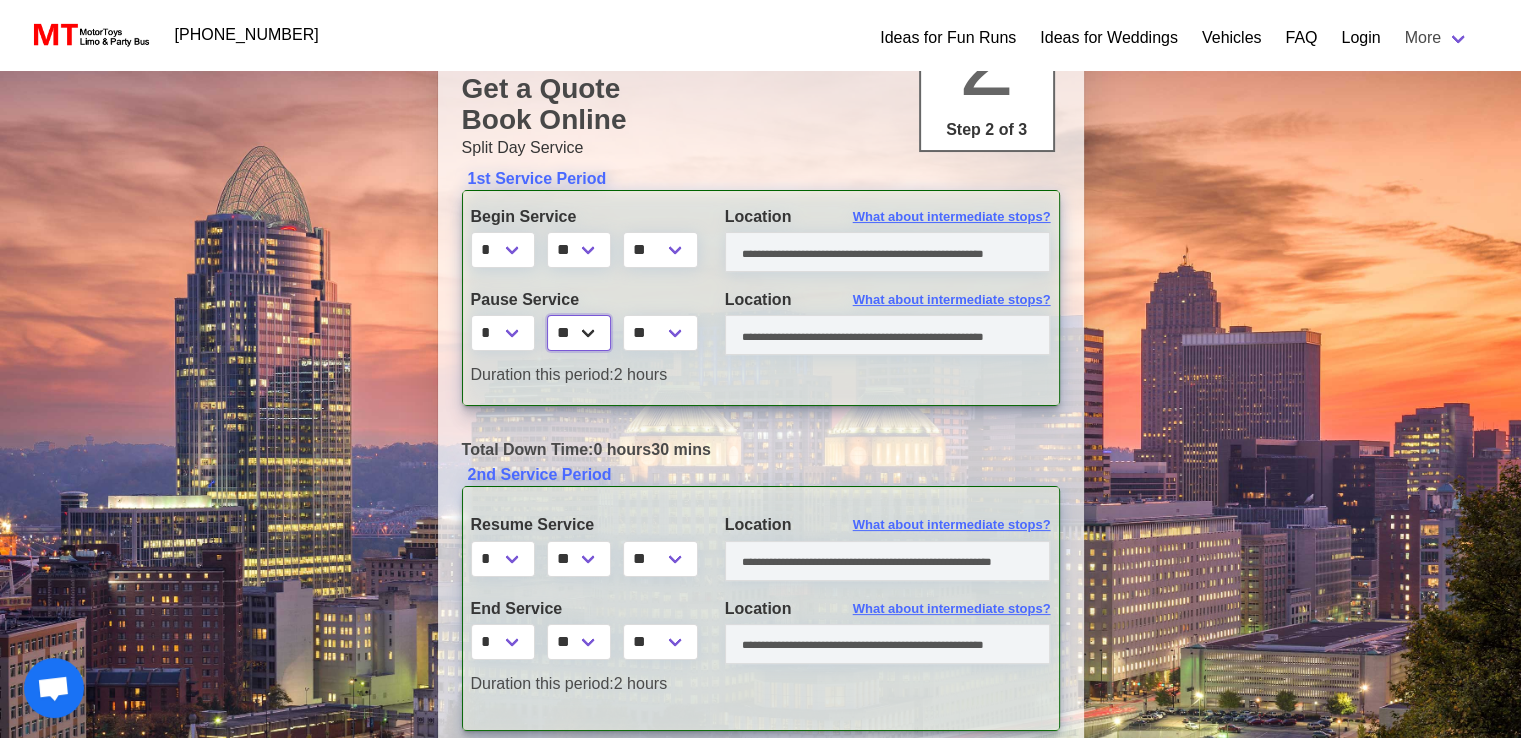 click on "** ** ** **" at bounding box center [579, 333] 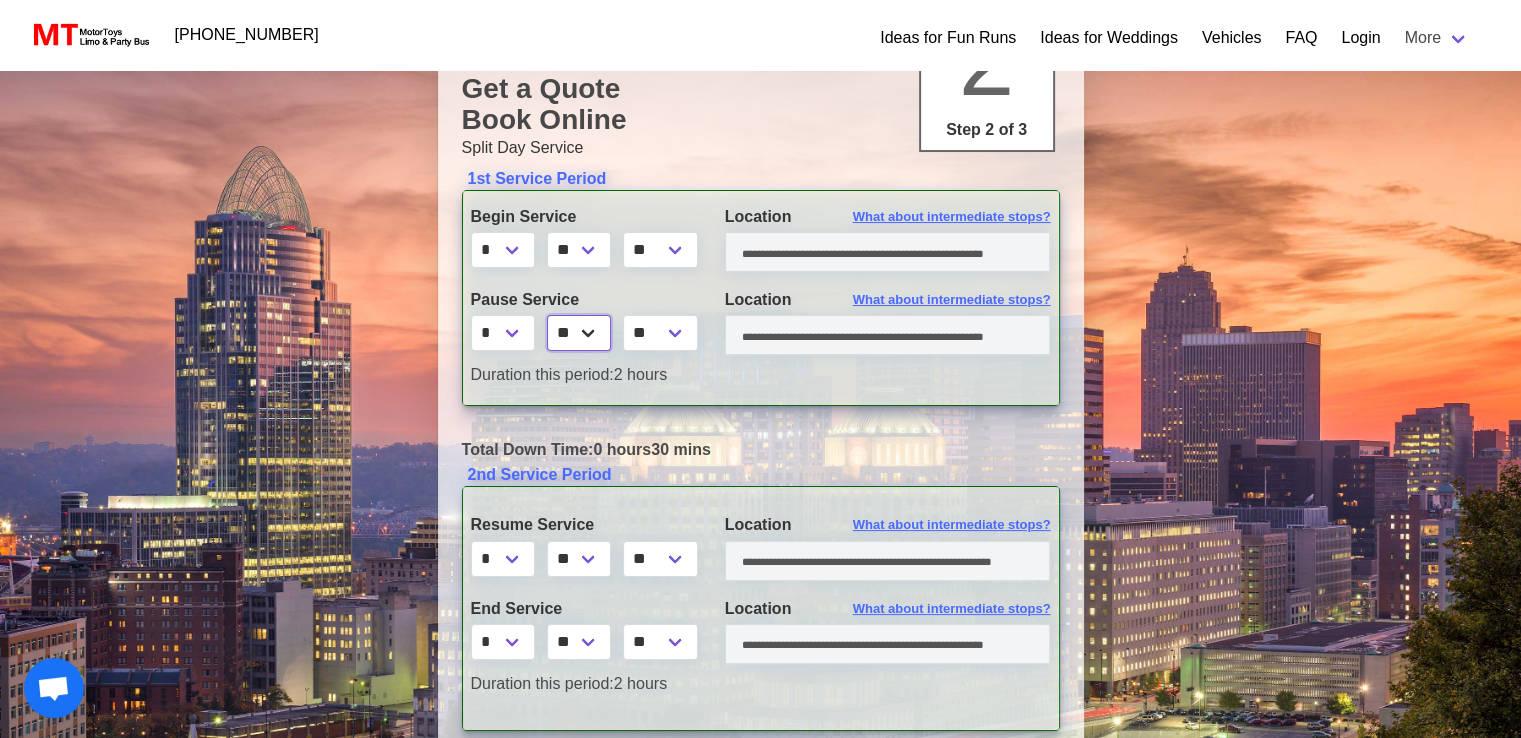 click on "** ** ** **" at bounding box center [579, 333] 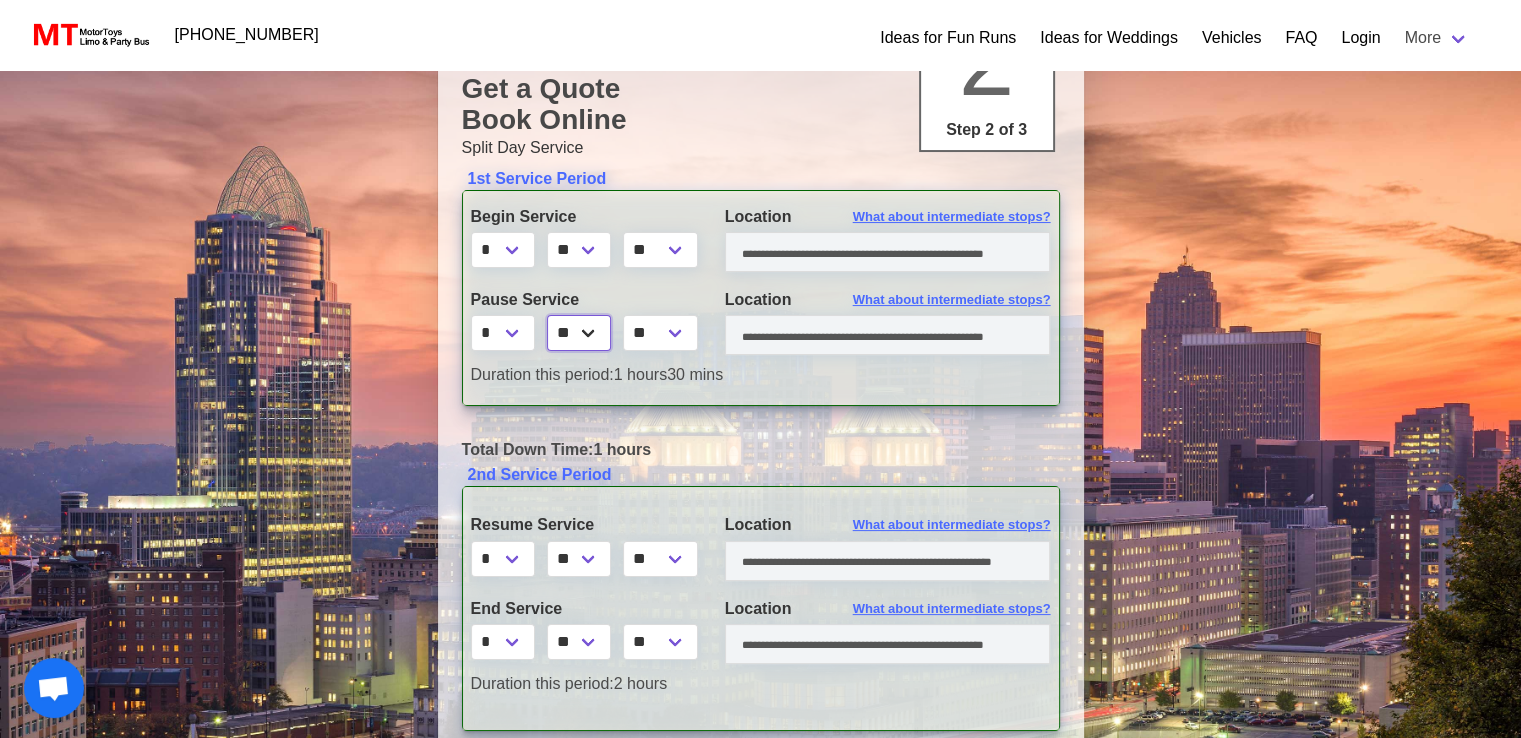 click on "** ** ** **" at bounding box center (579, 333) 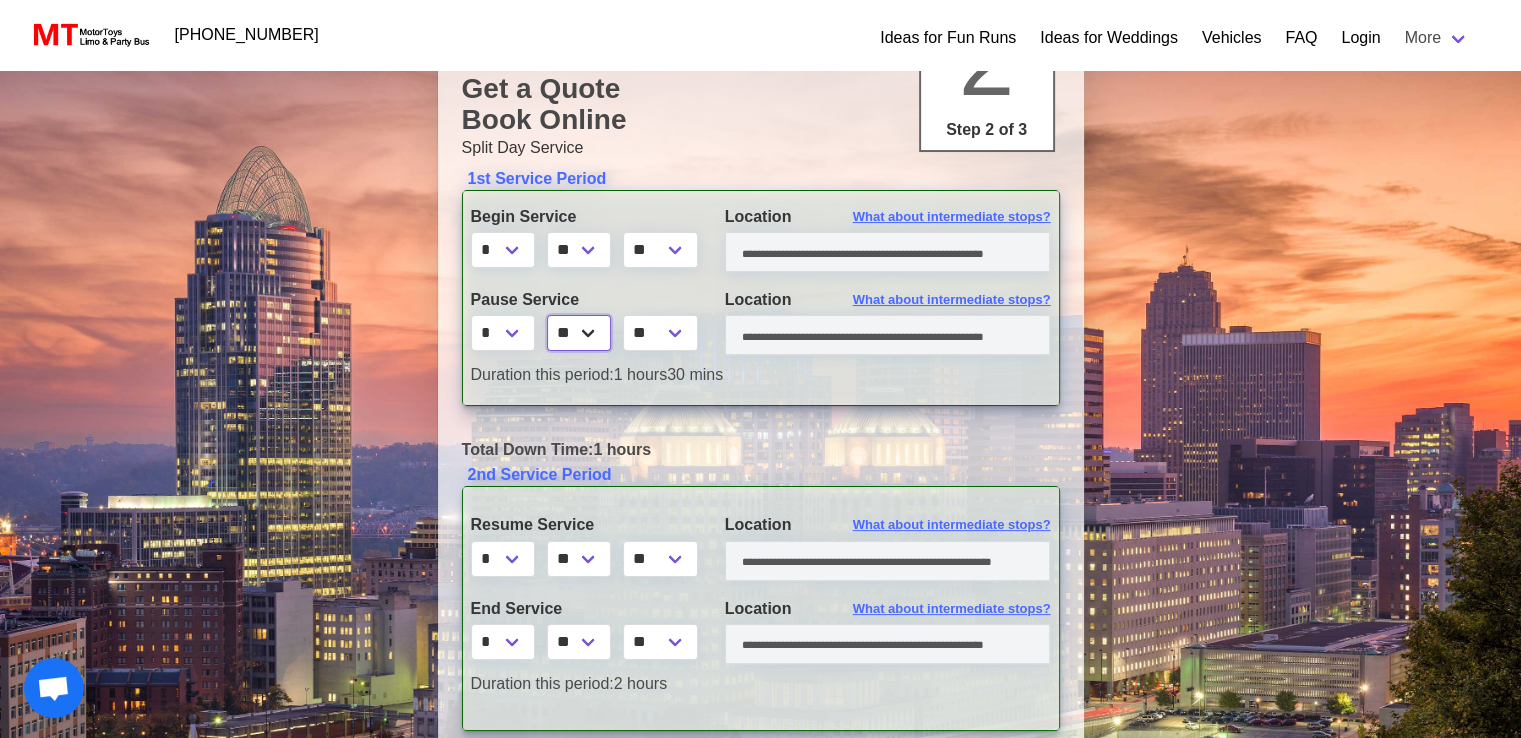 click on "** ** ** **" at bounding box center [579, 333] 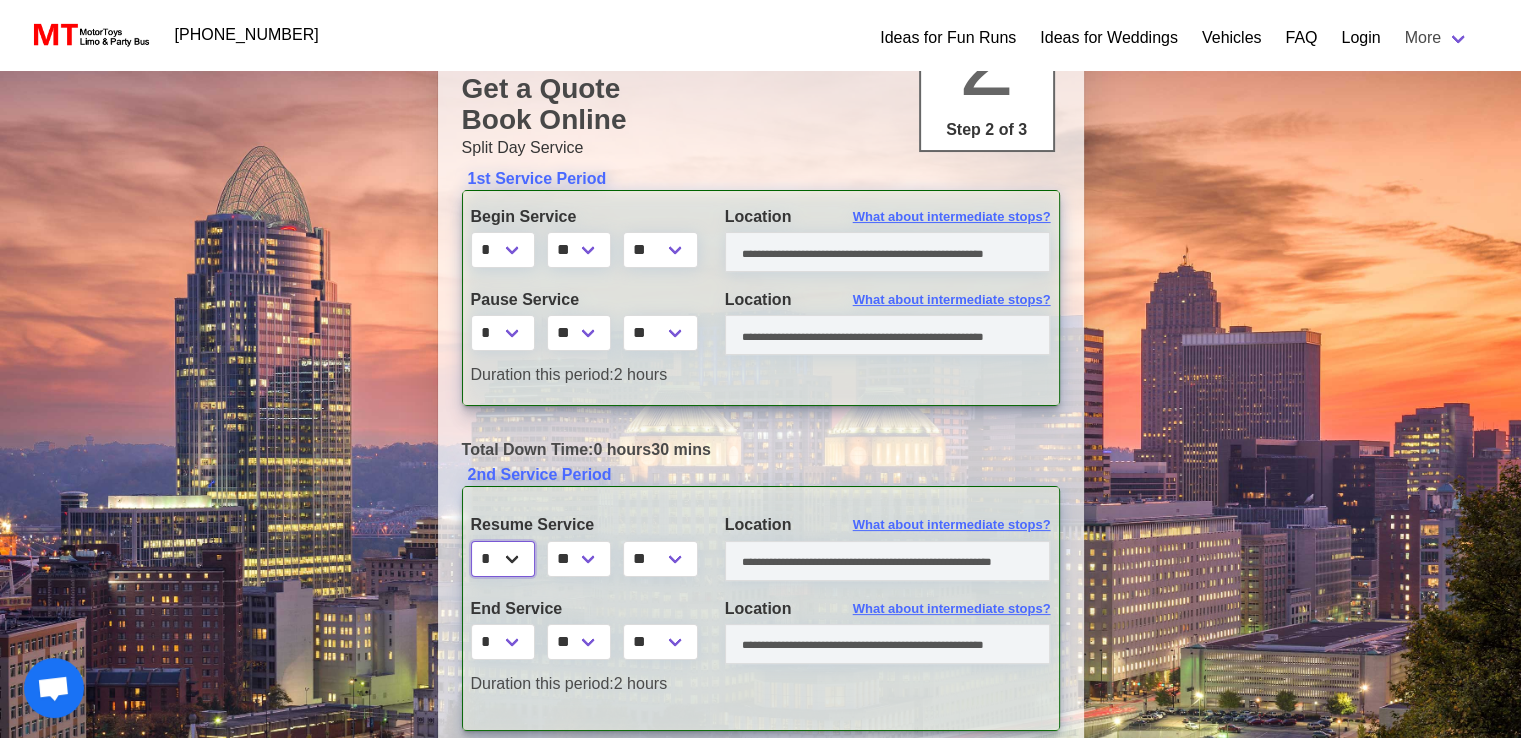 click on "* * * * * * * * * ** ** **" at bounding box center (503, 559) 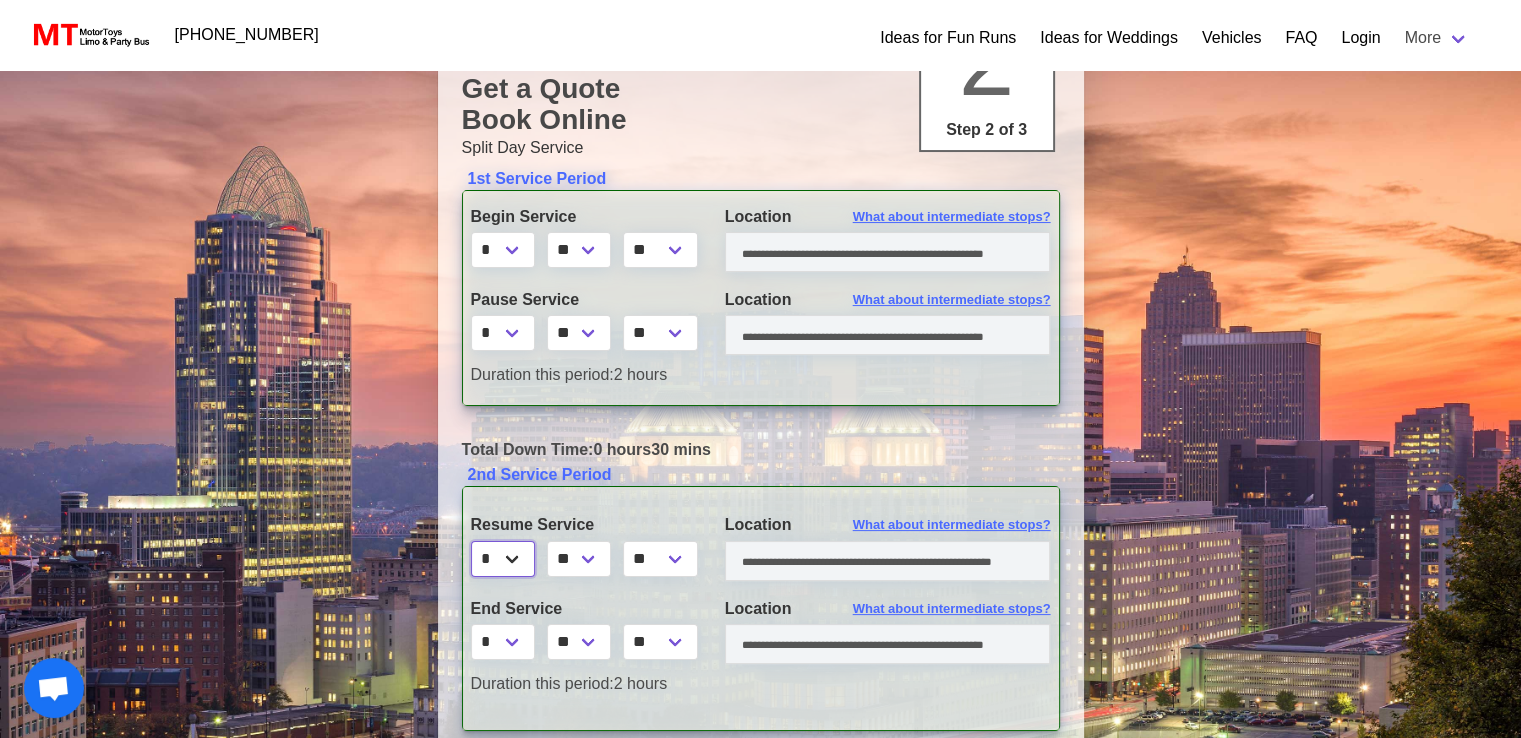 click on "* * * * * * * * * ** ** **" at bounding box center (503, 559) 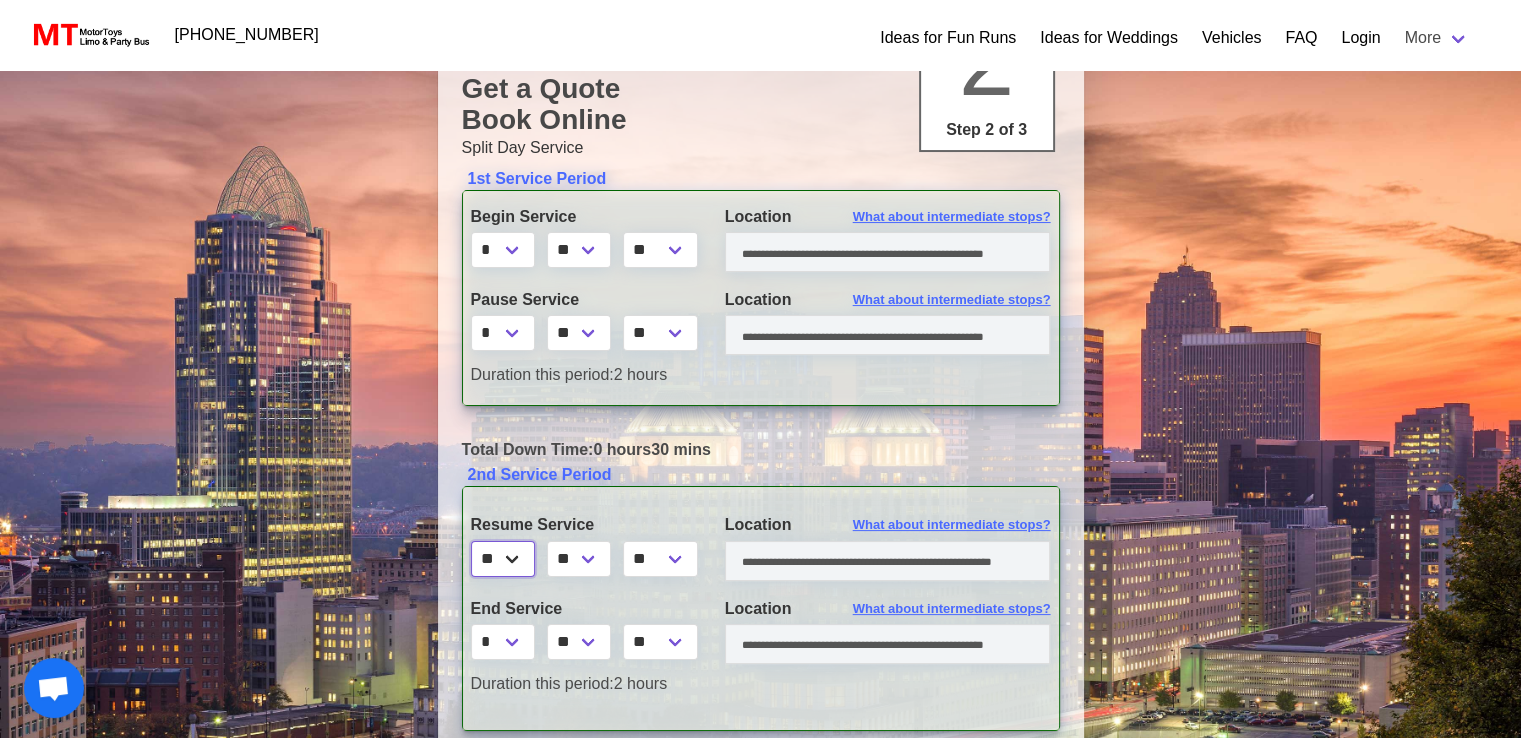 click on "* * * * * * * * * ** ** **" at bounding box center (503, 559) 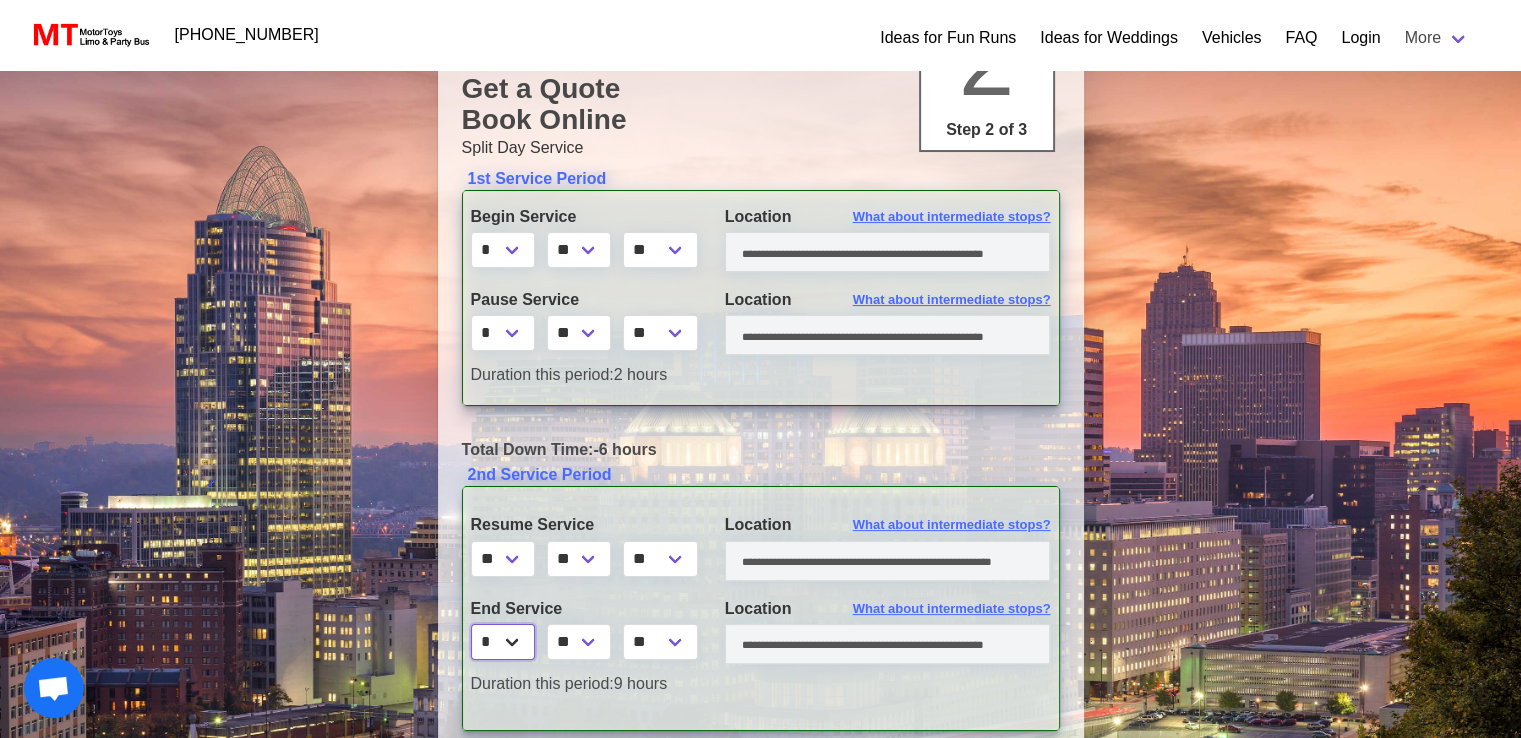 click on "* * * * * * * * * ** ** **" at bounding box center (503, 642) 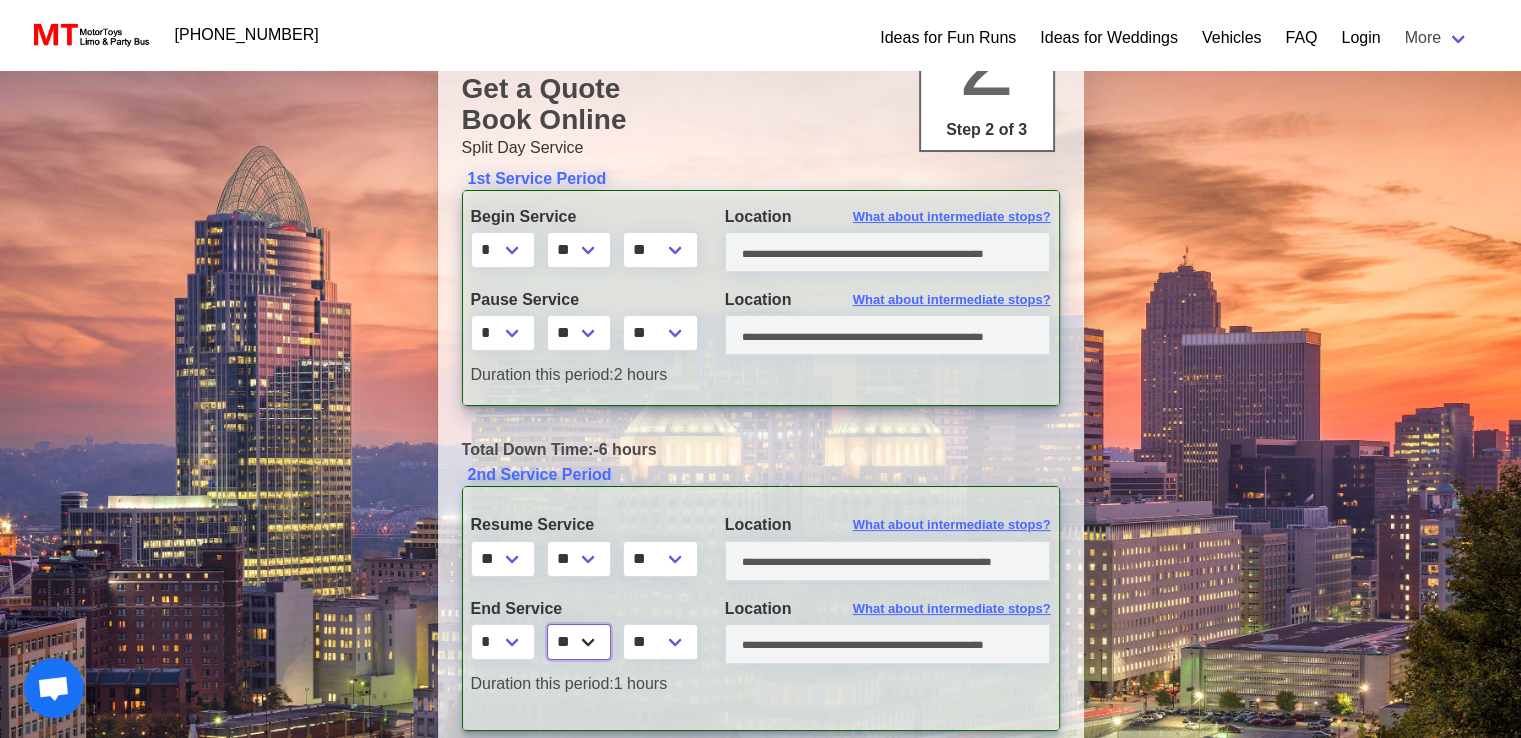 click on "** ** ** **" at bounding box center (579, 642) 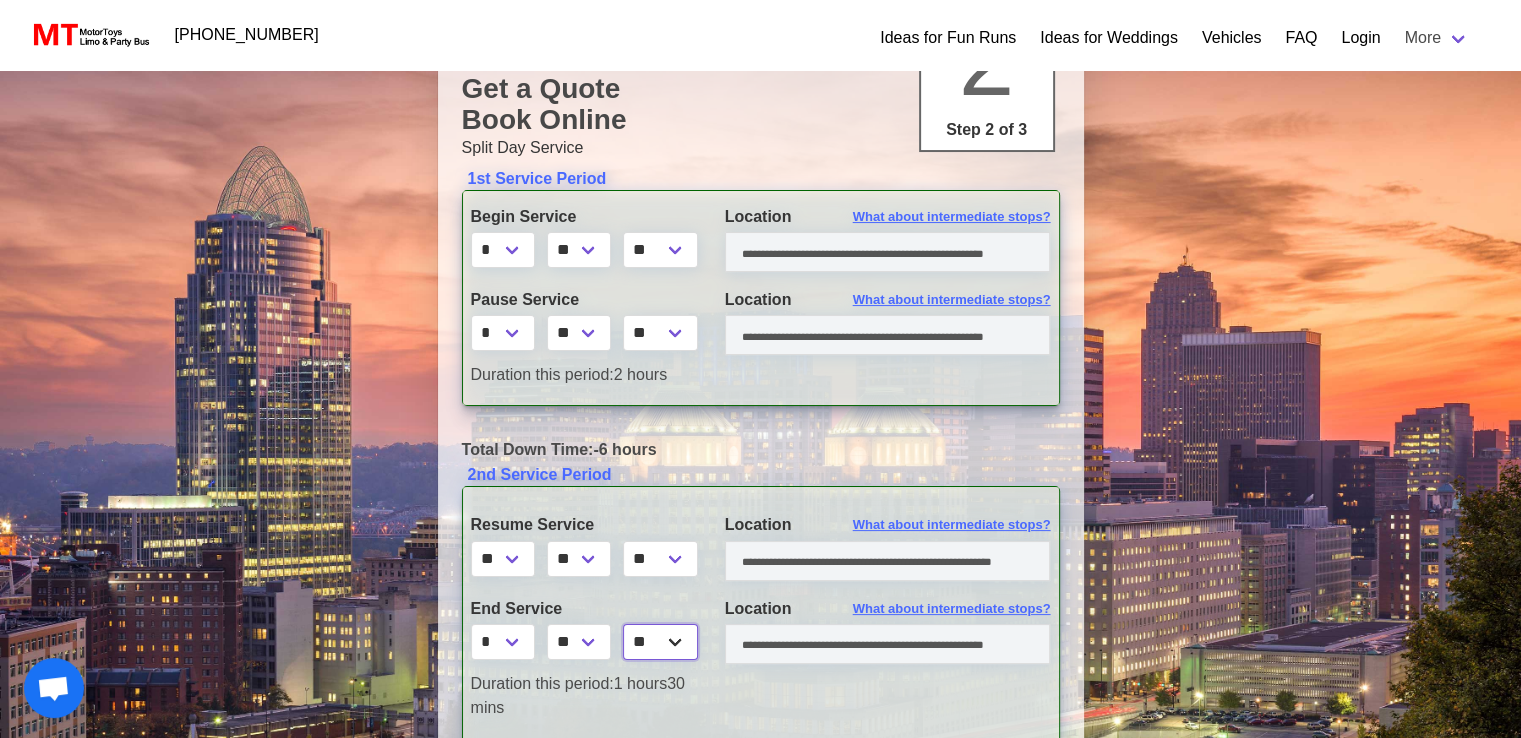 click on "**   **" at bounding box center [660, 642] 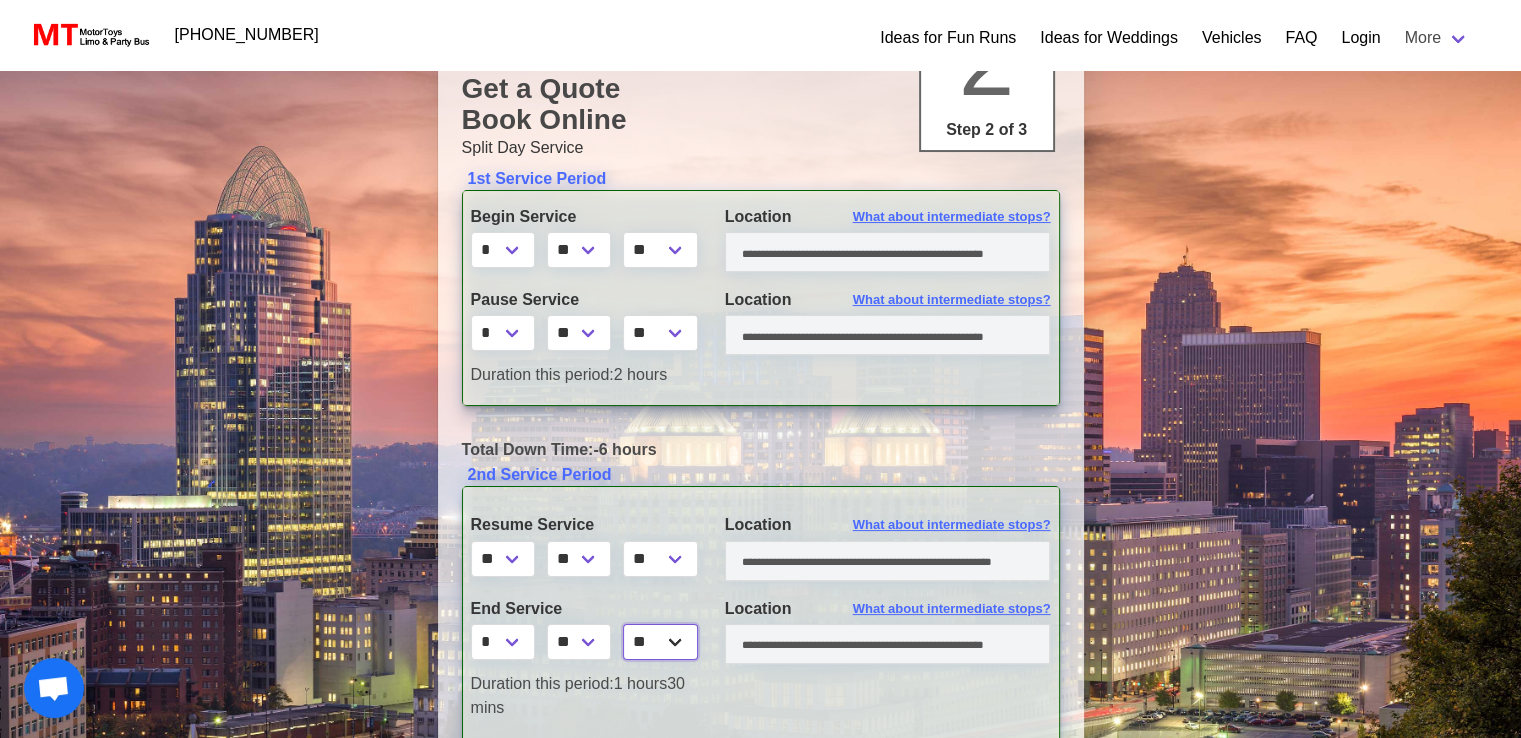 click on "**   **" at bounding box center [660, 642] 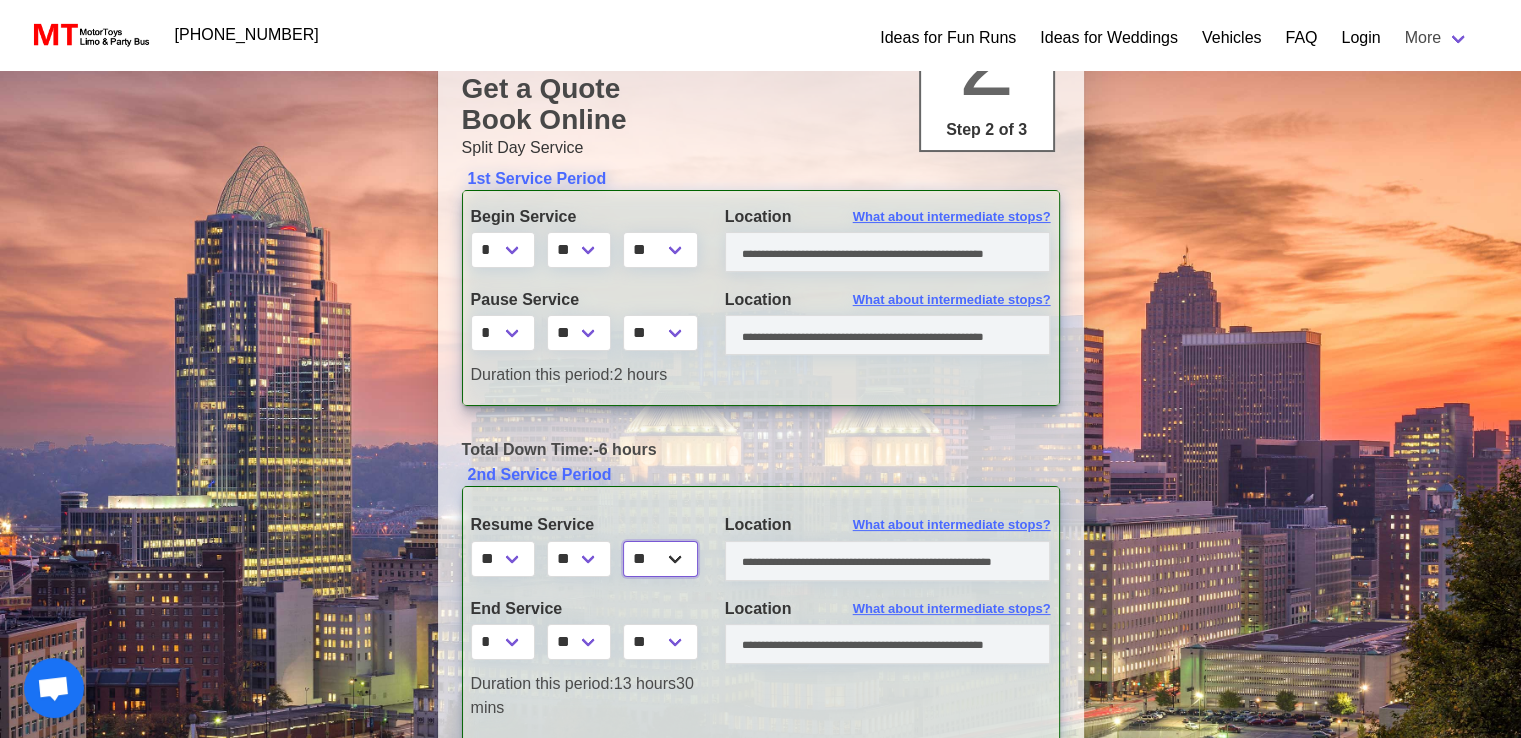 click on "**   **" at bounding box center [660, 559] 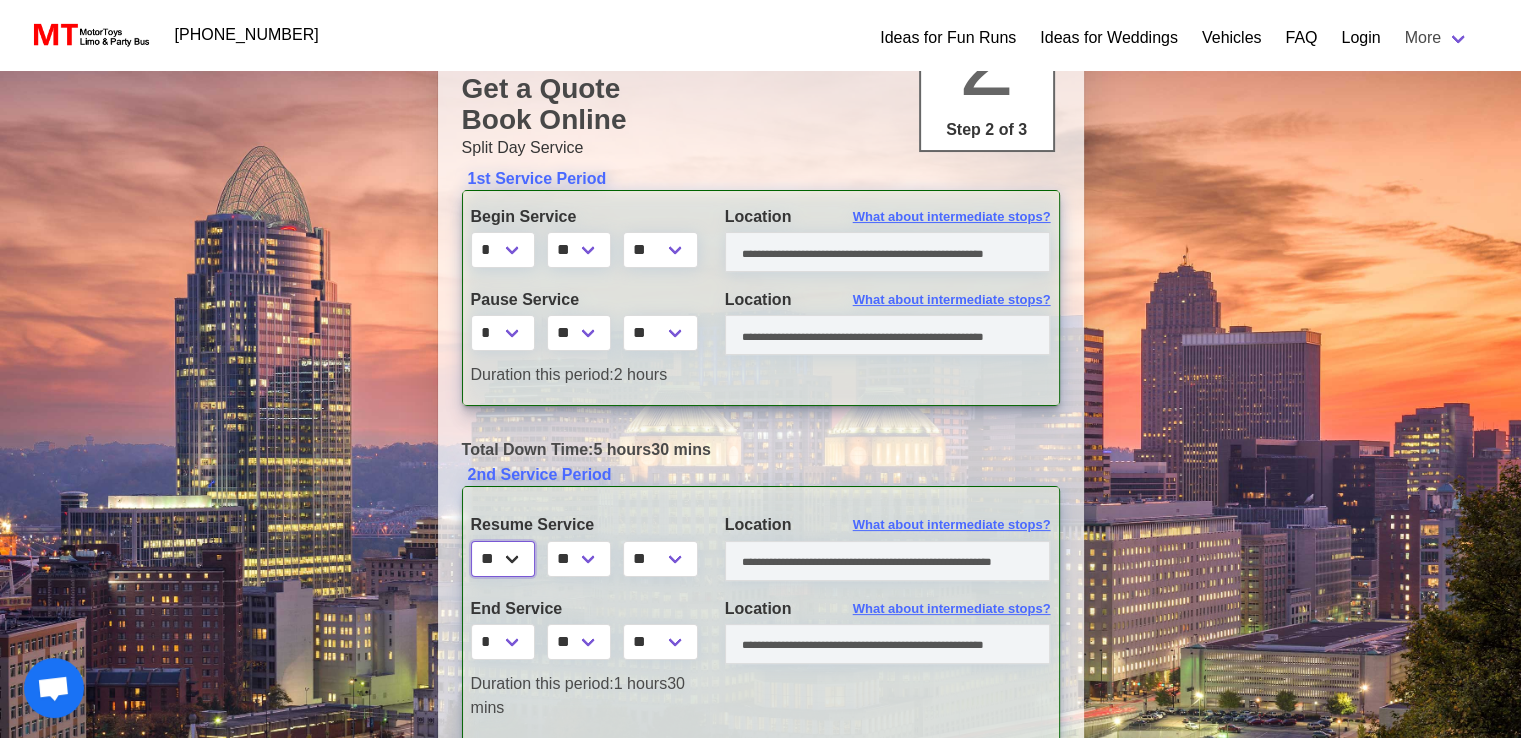 click on "* * * * * * * * * ** ** **" at bounding box center [503, 559] 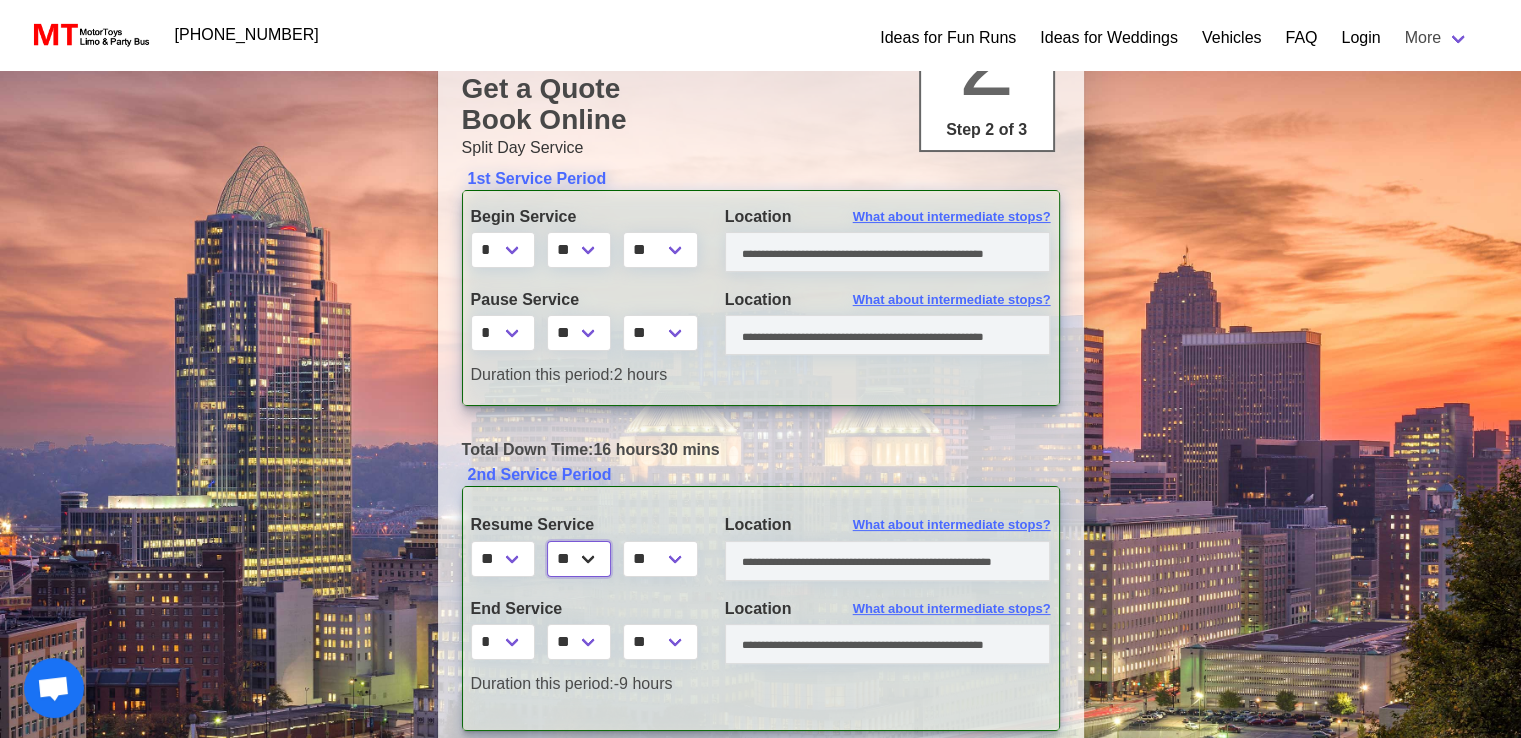 click on "** ** ** **" at bounding box center [579, 559] 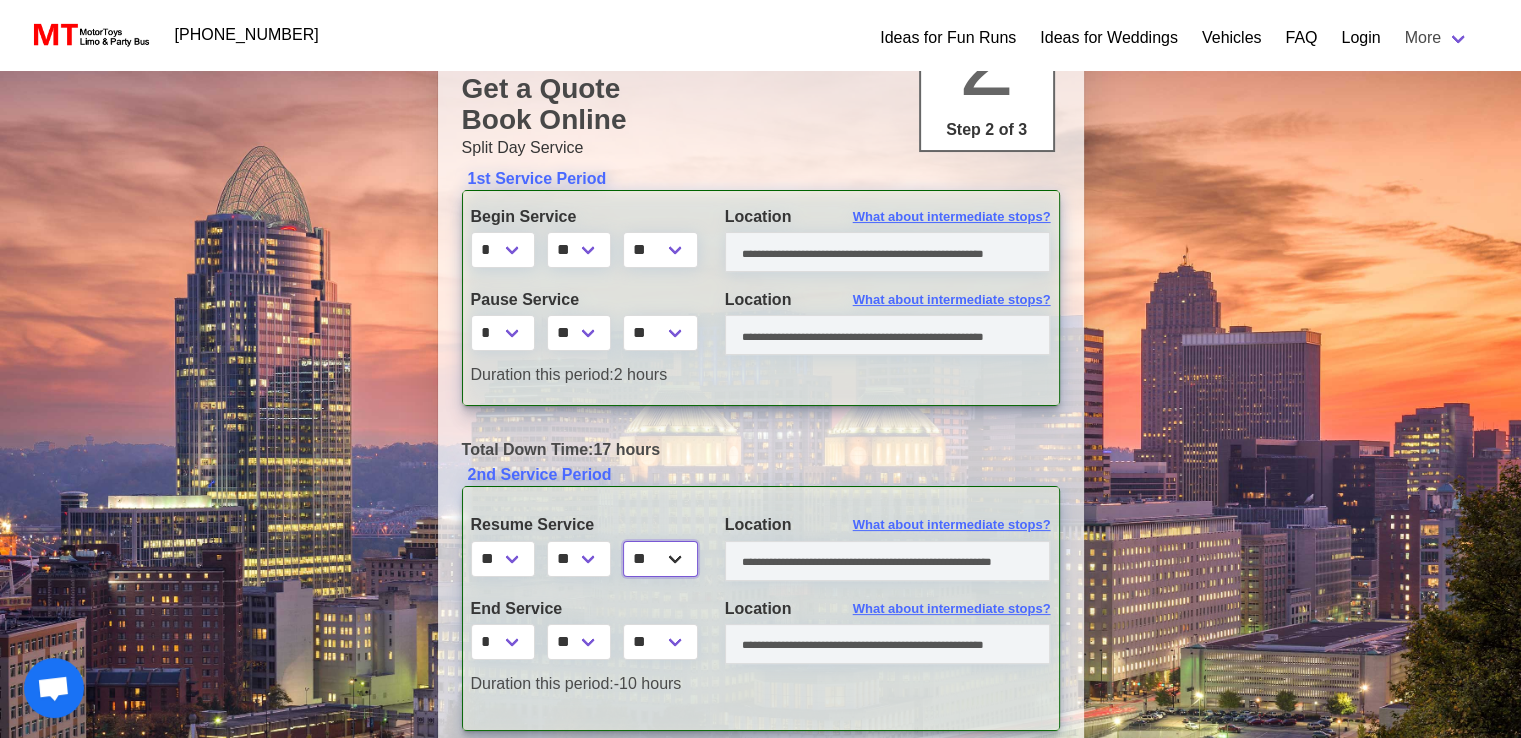 click on "**   **" at bounding box center (660, 559) 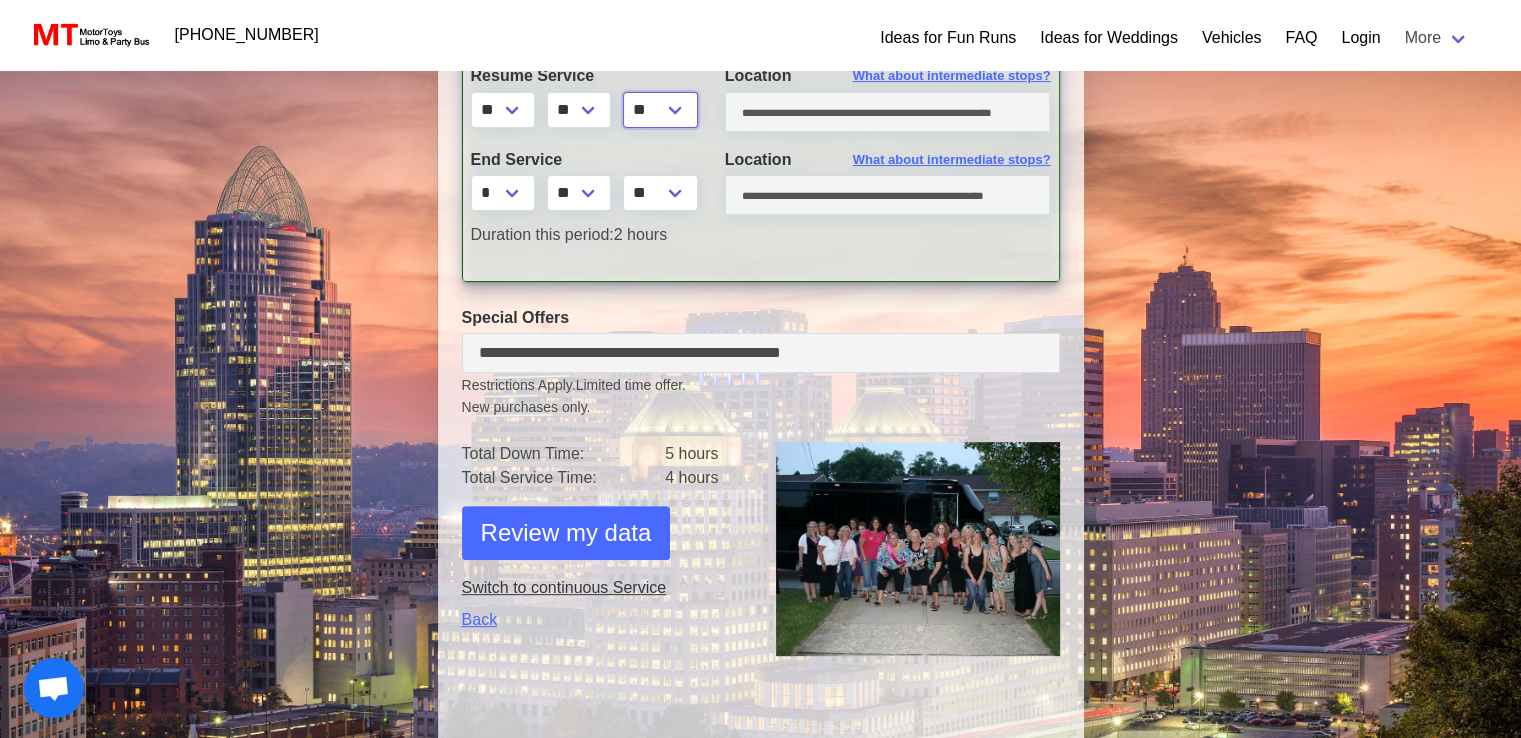 scroll, scrollTop: 849, scrollLeft: 0, axis: vertical 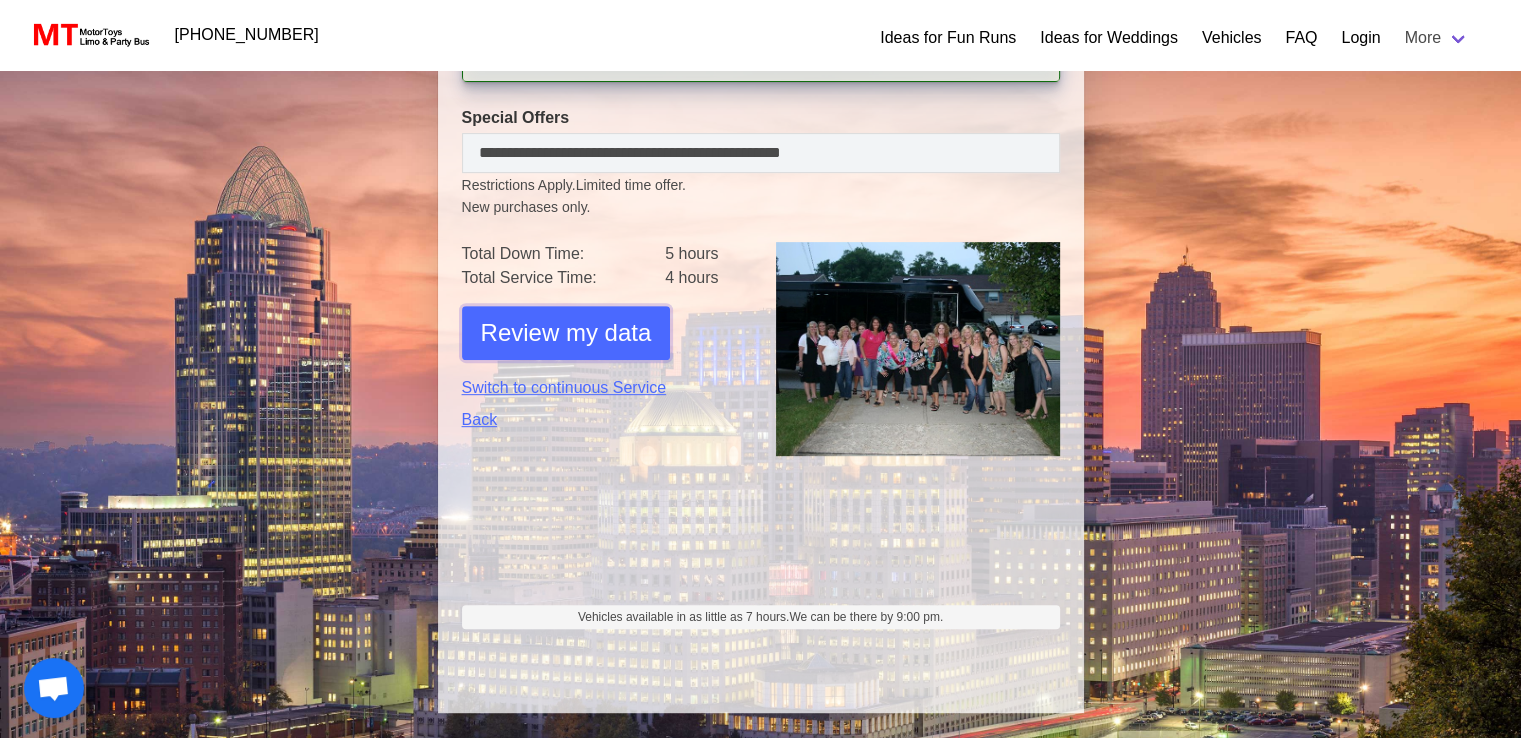 click on "Review my data" at bounding box center (566, 333) 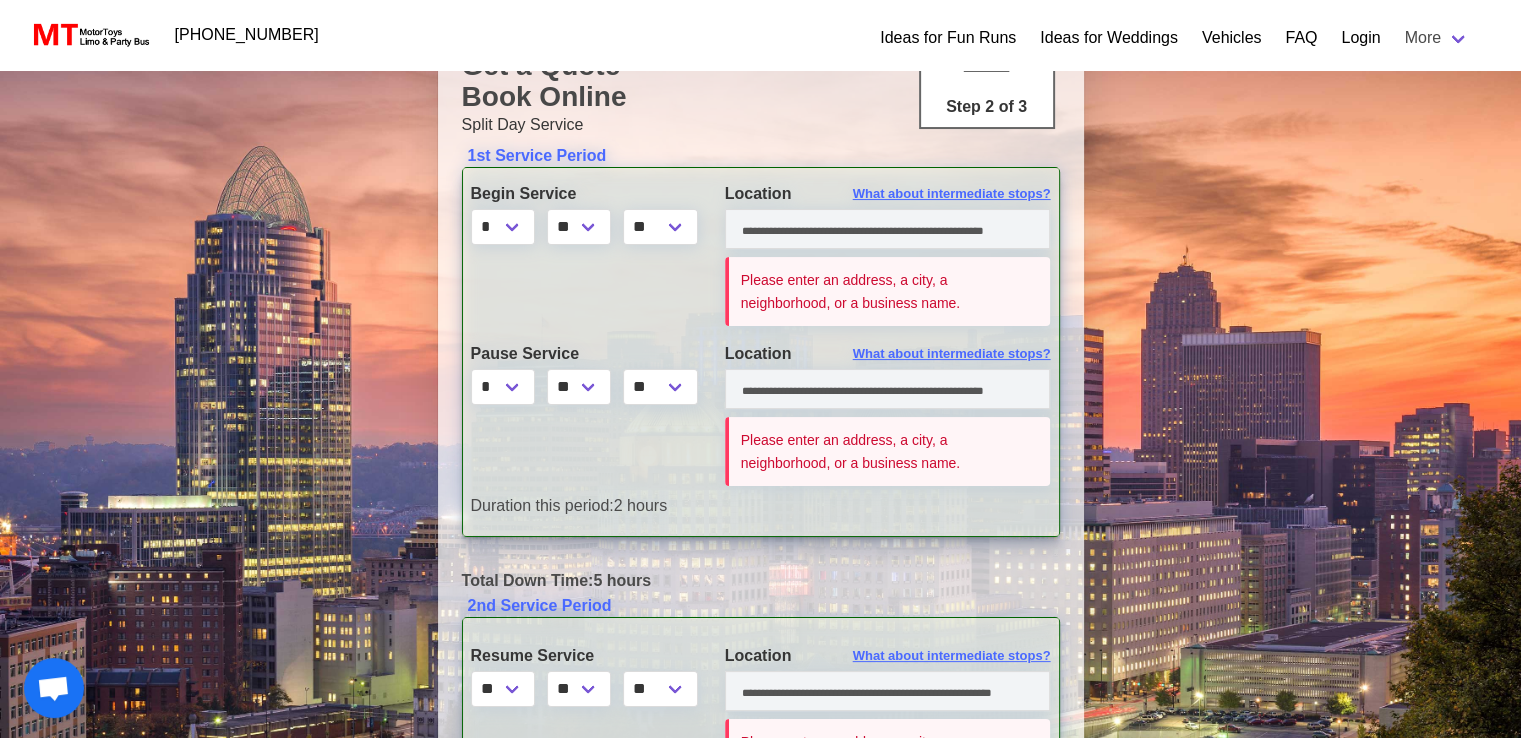 scroll, scrollTop: 0, scrollLeft: 0, axis: both 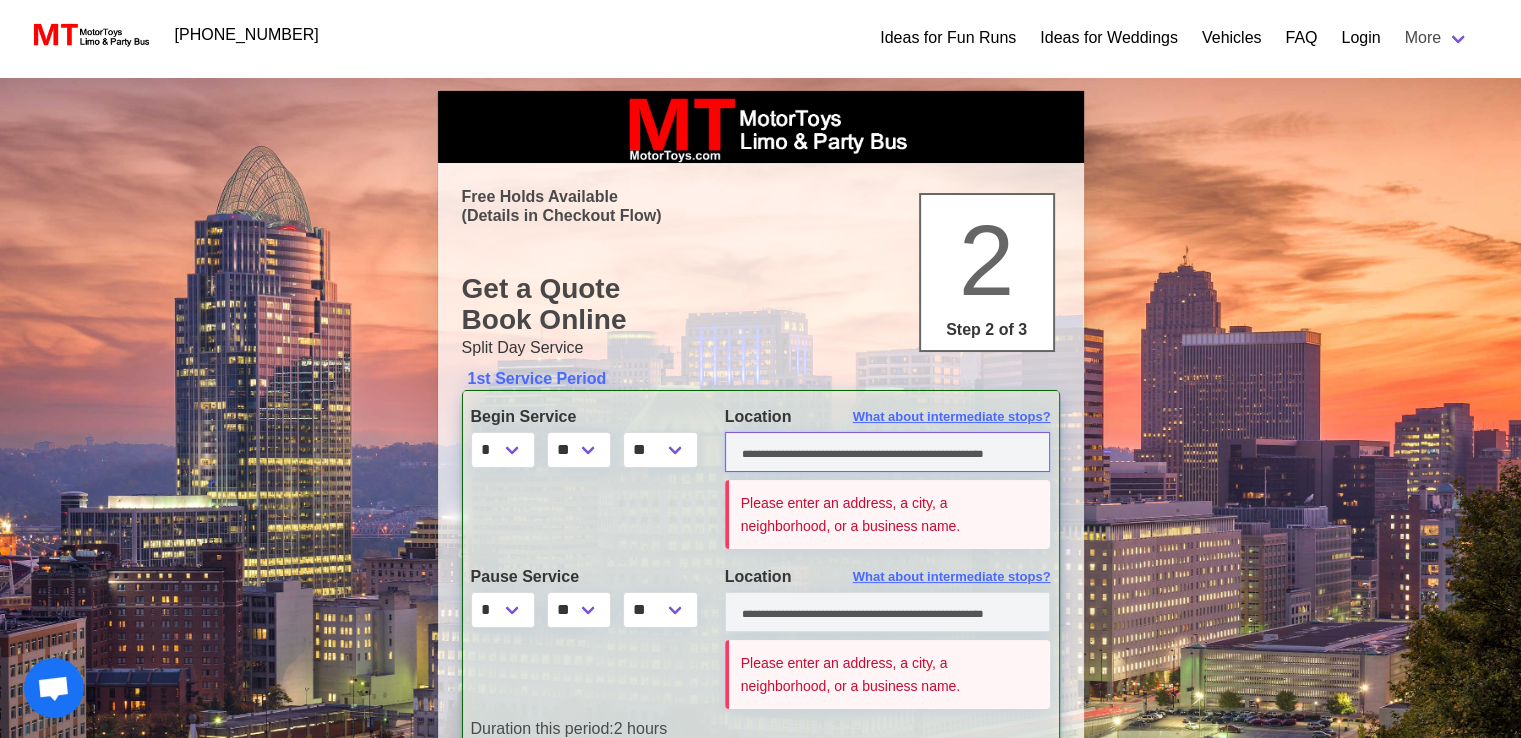 click at bounding box center [888, 452] 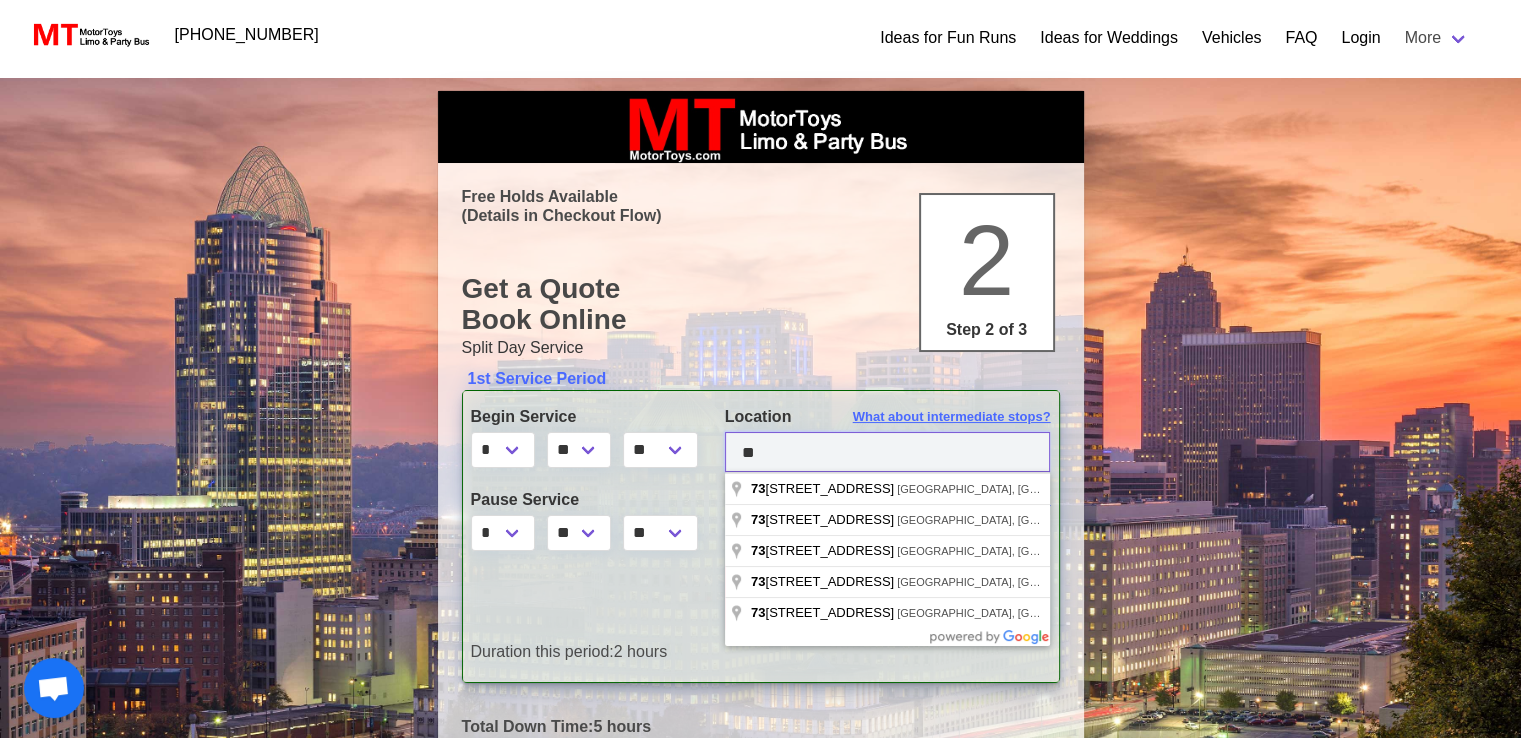 type on "*" 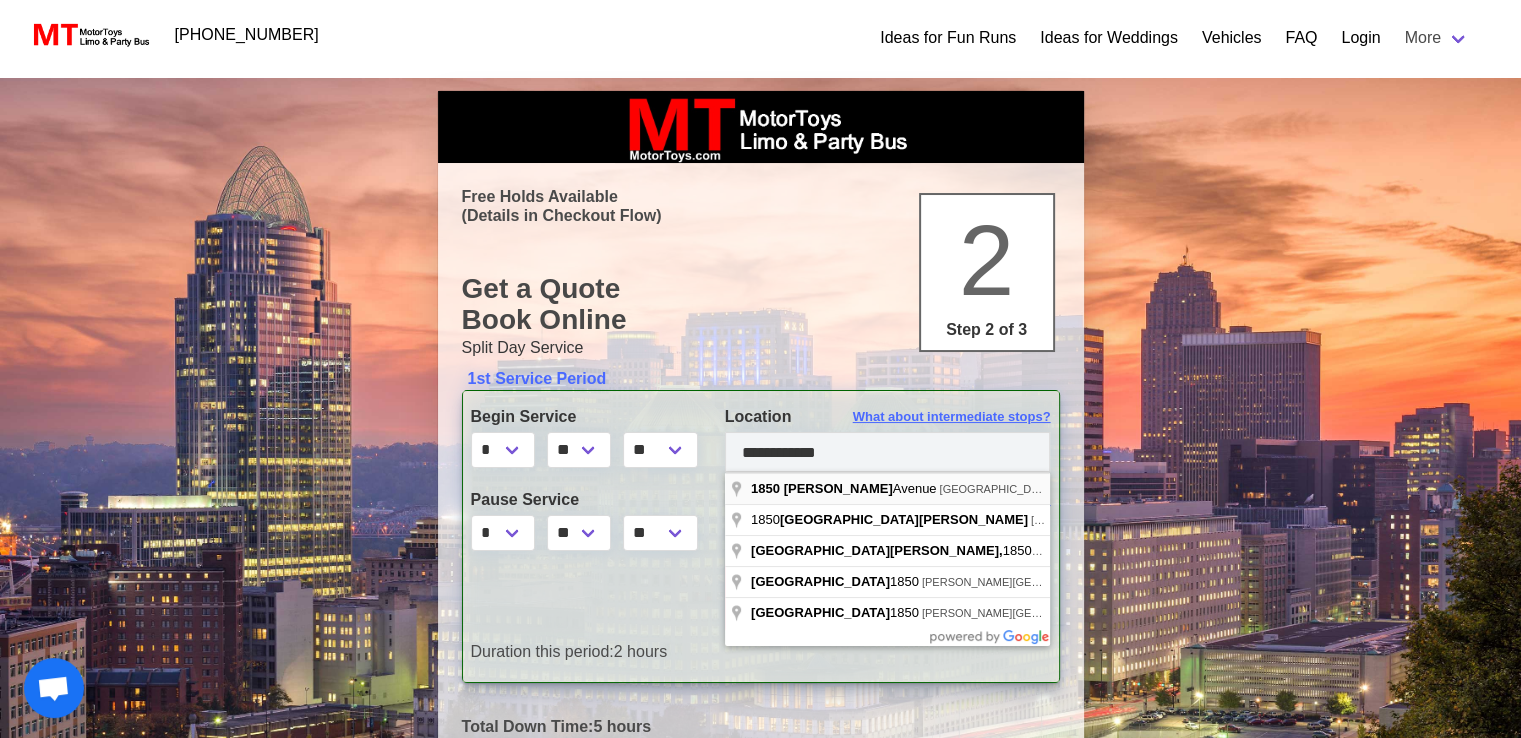 type on "**********" 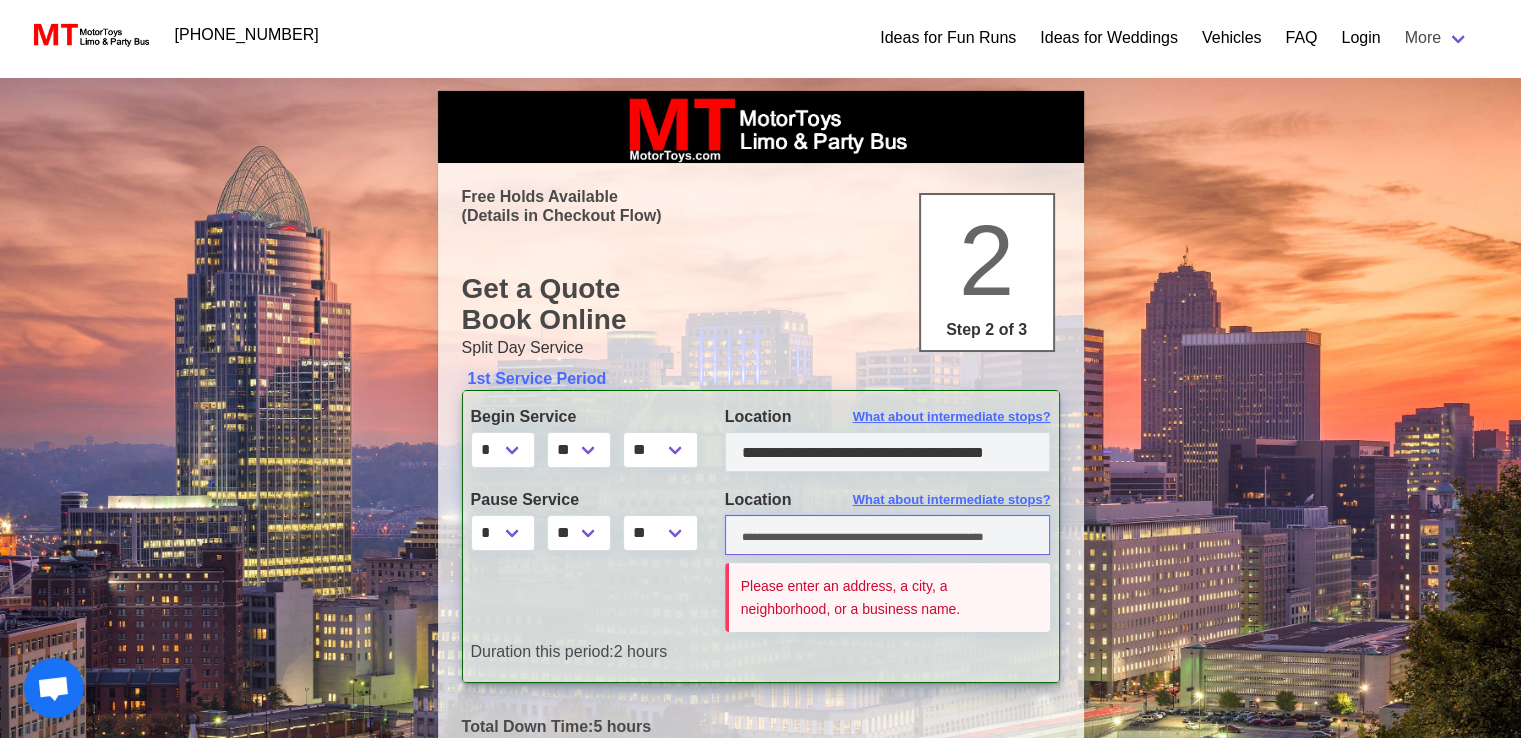 click at bounding box center [888, 535] 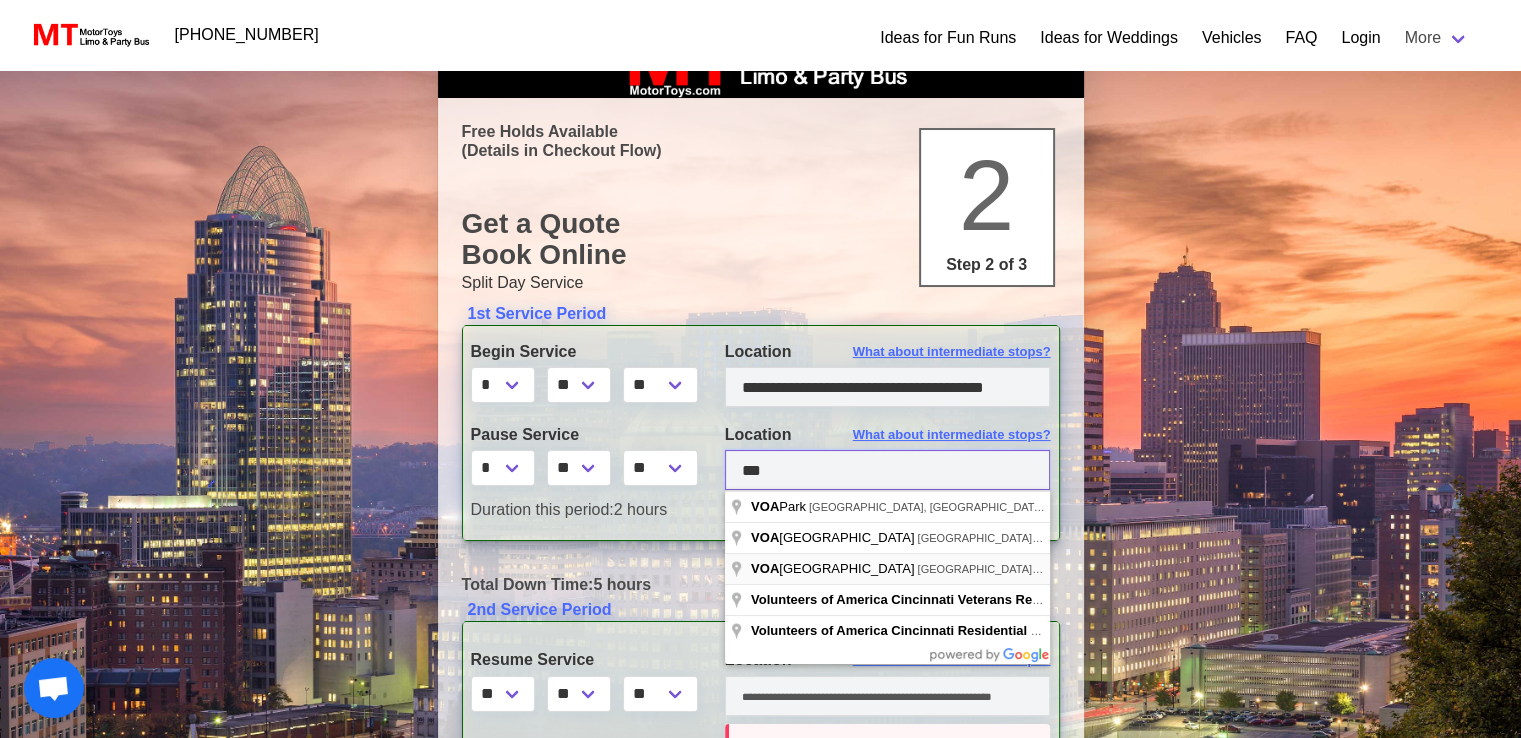 scroll, scrollTop: 100, scrollLeft: 0, axis: vertical 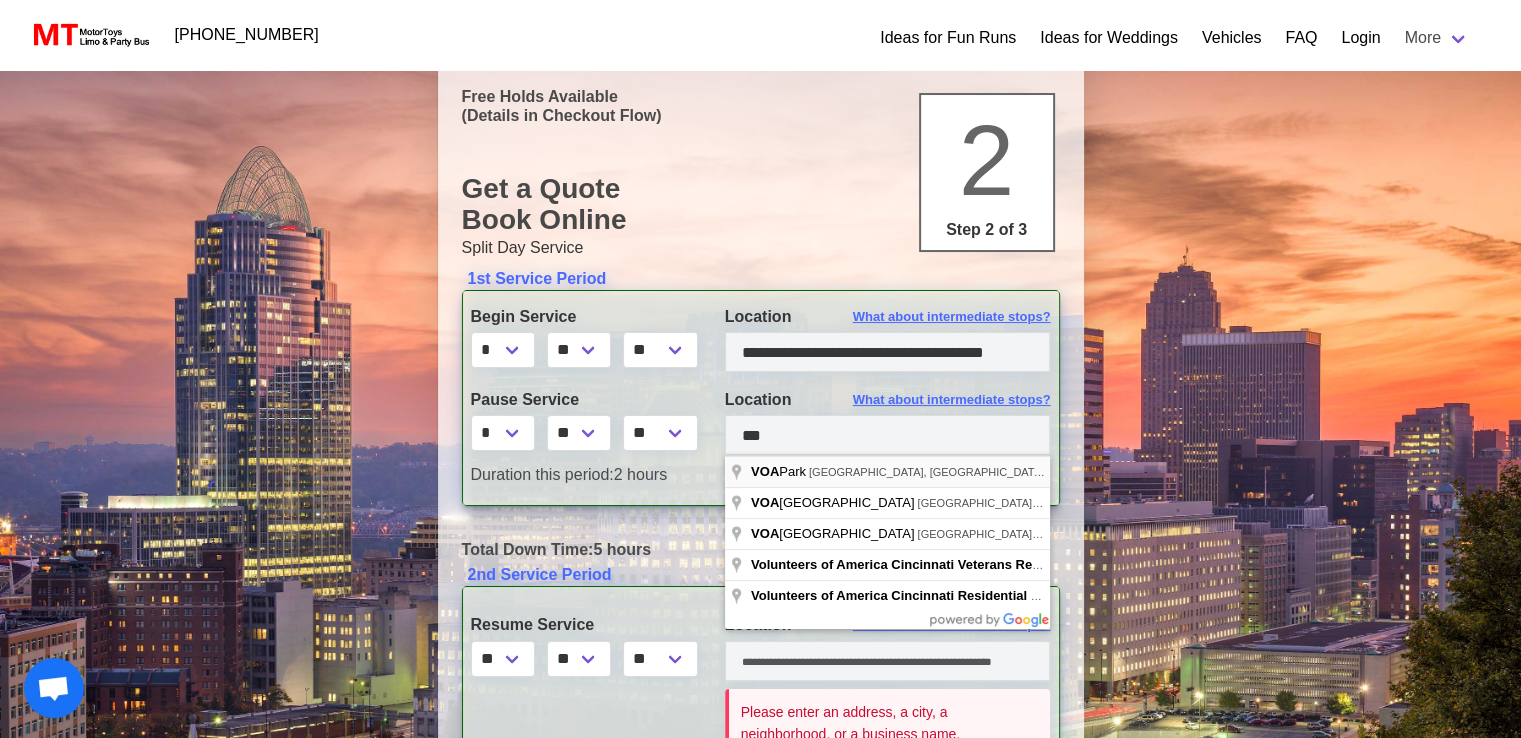 type on "**********" 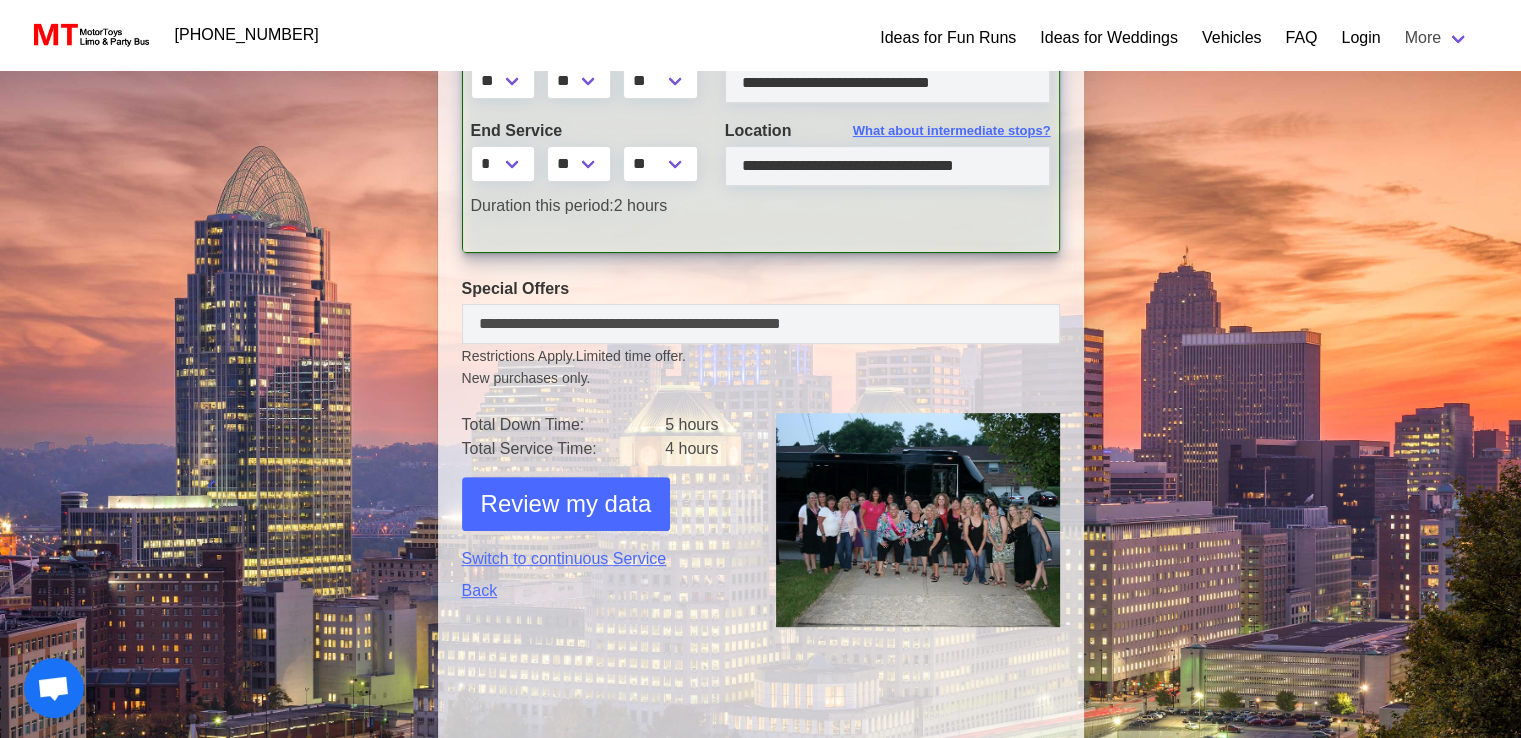 scroll, scrollTop: 700, scrollLeft: 0, axis: vertical 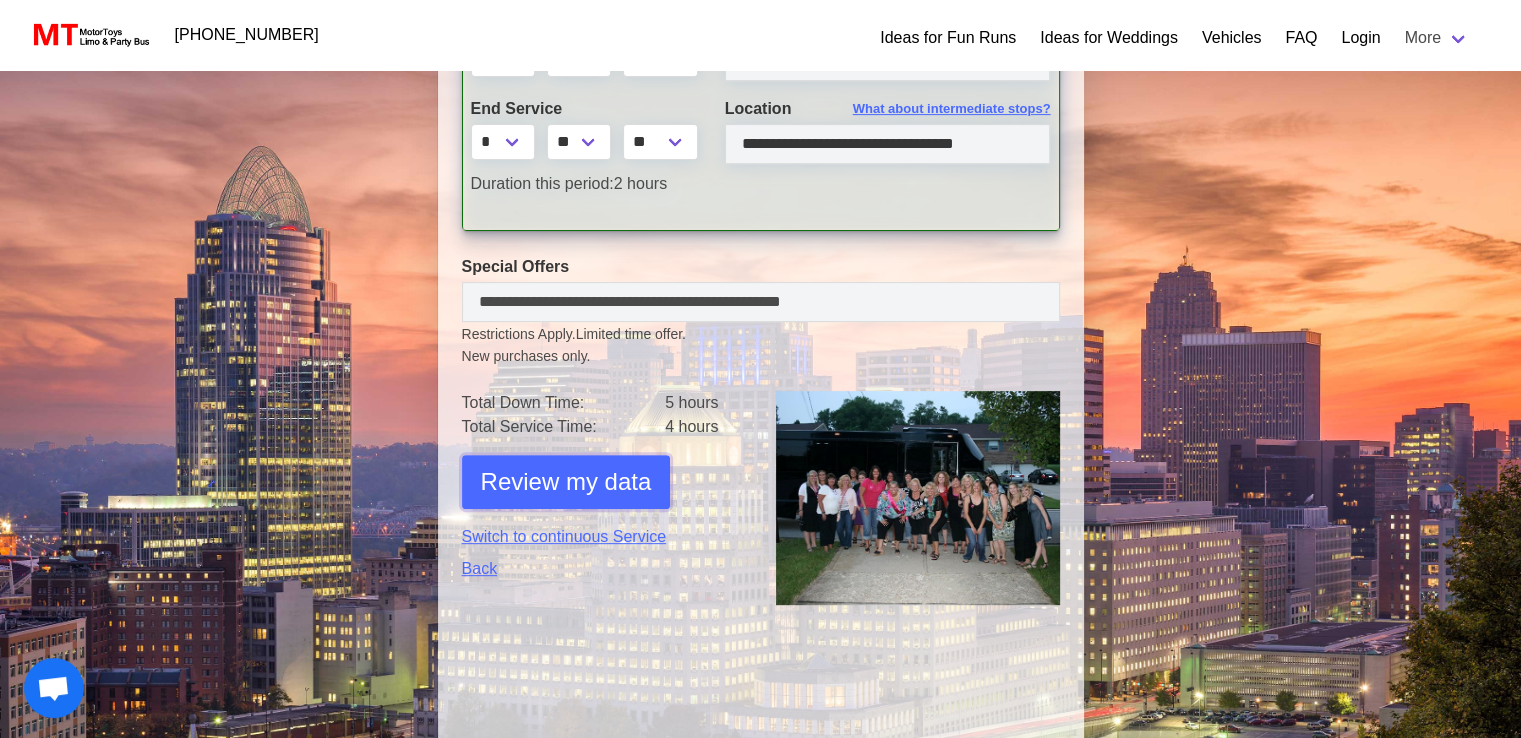 click on "Review my data" at bounding box center [566, 482] 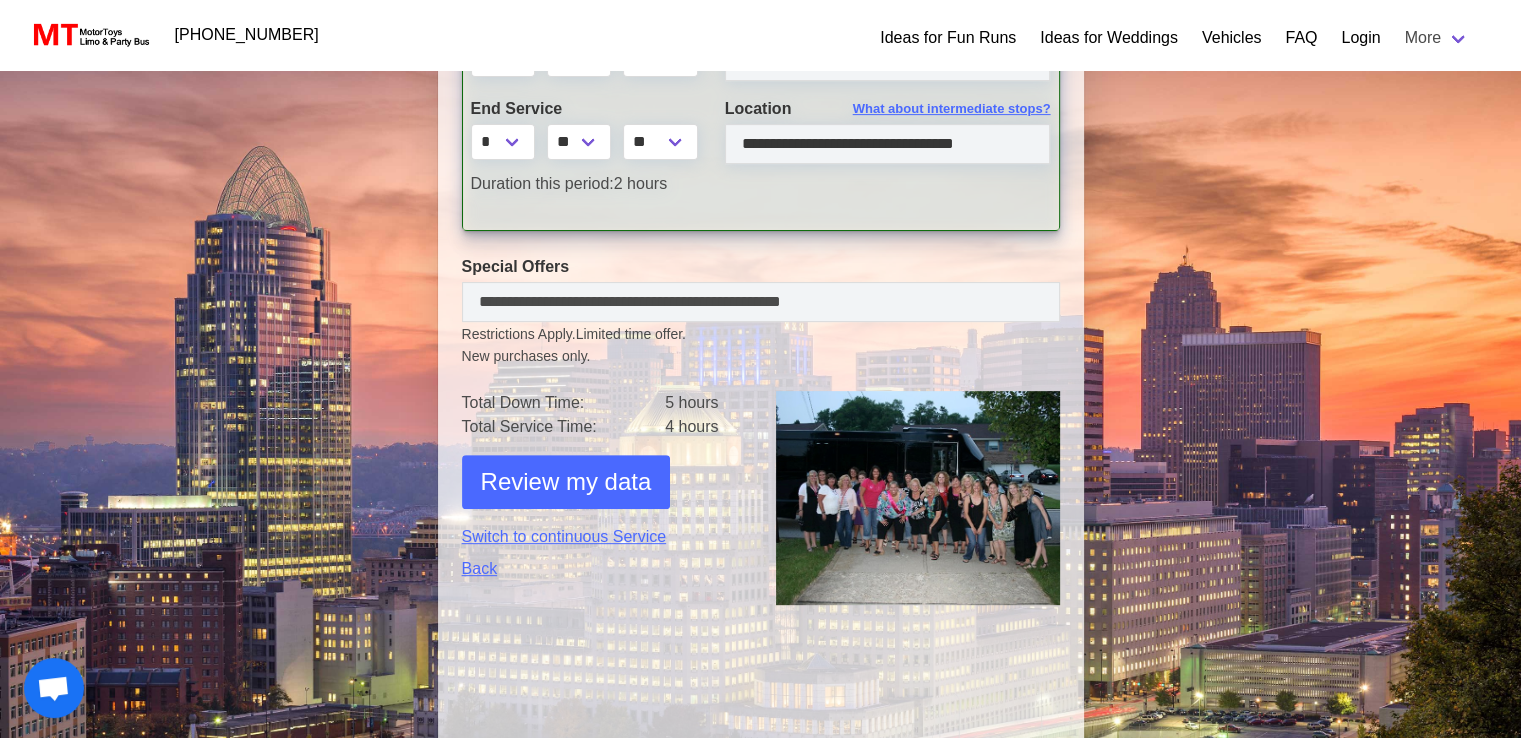 select on "*" 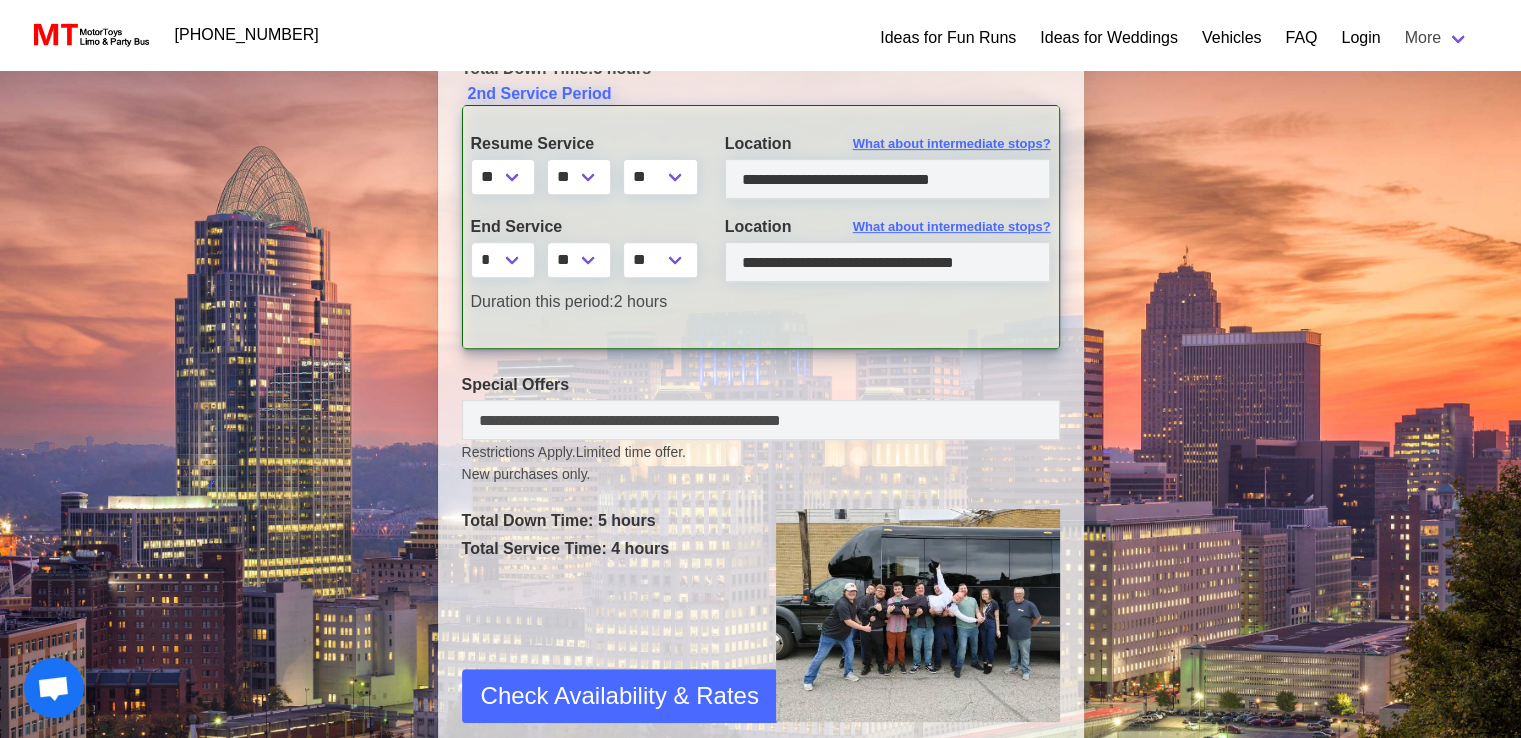 scroll, scrollTop: 900, scrollLeft: 0, axis: vertical 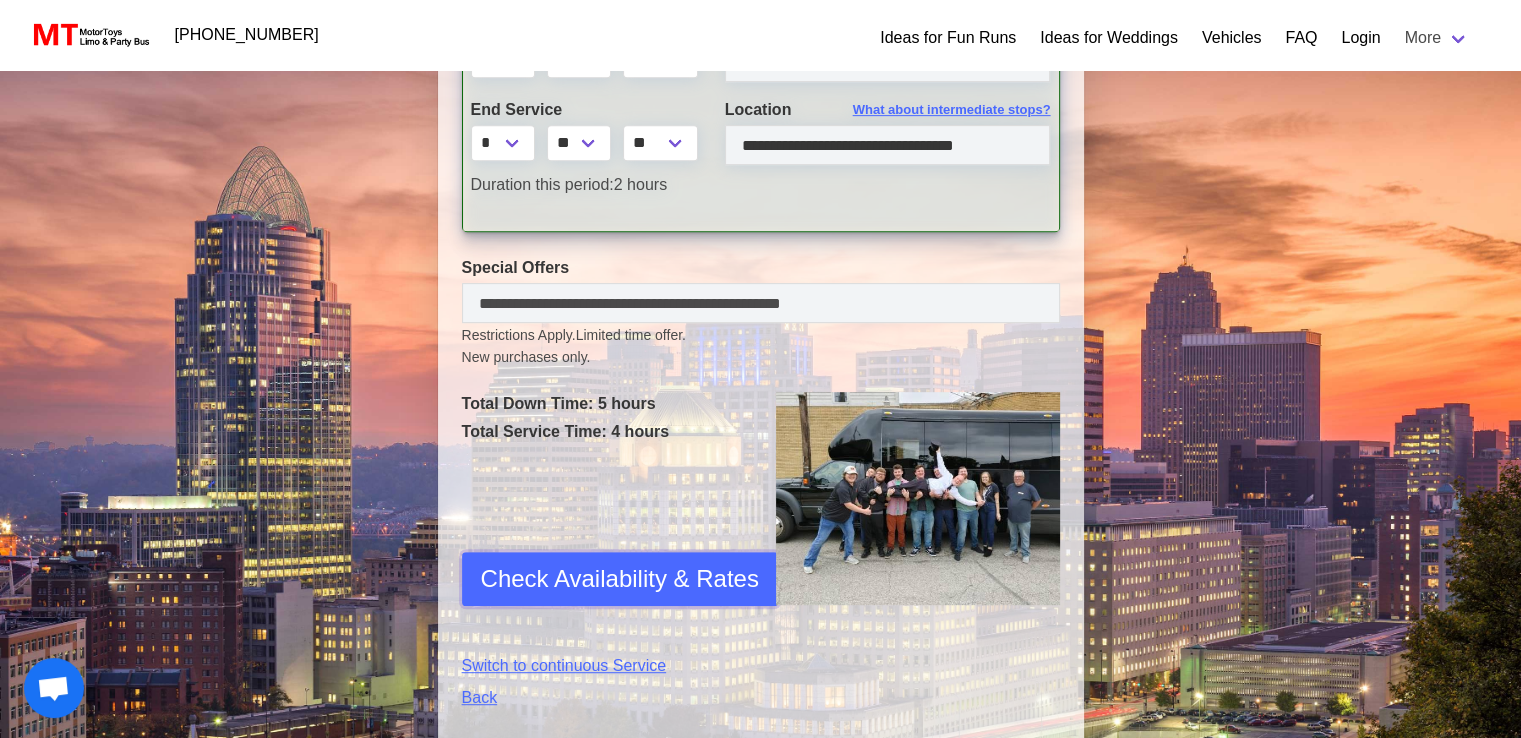 click on "Check Availability & Rates" at bounding box center (620, 579) 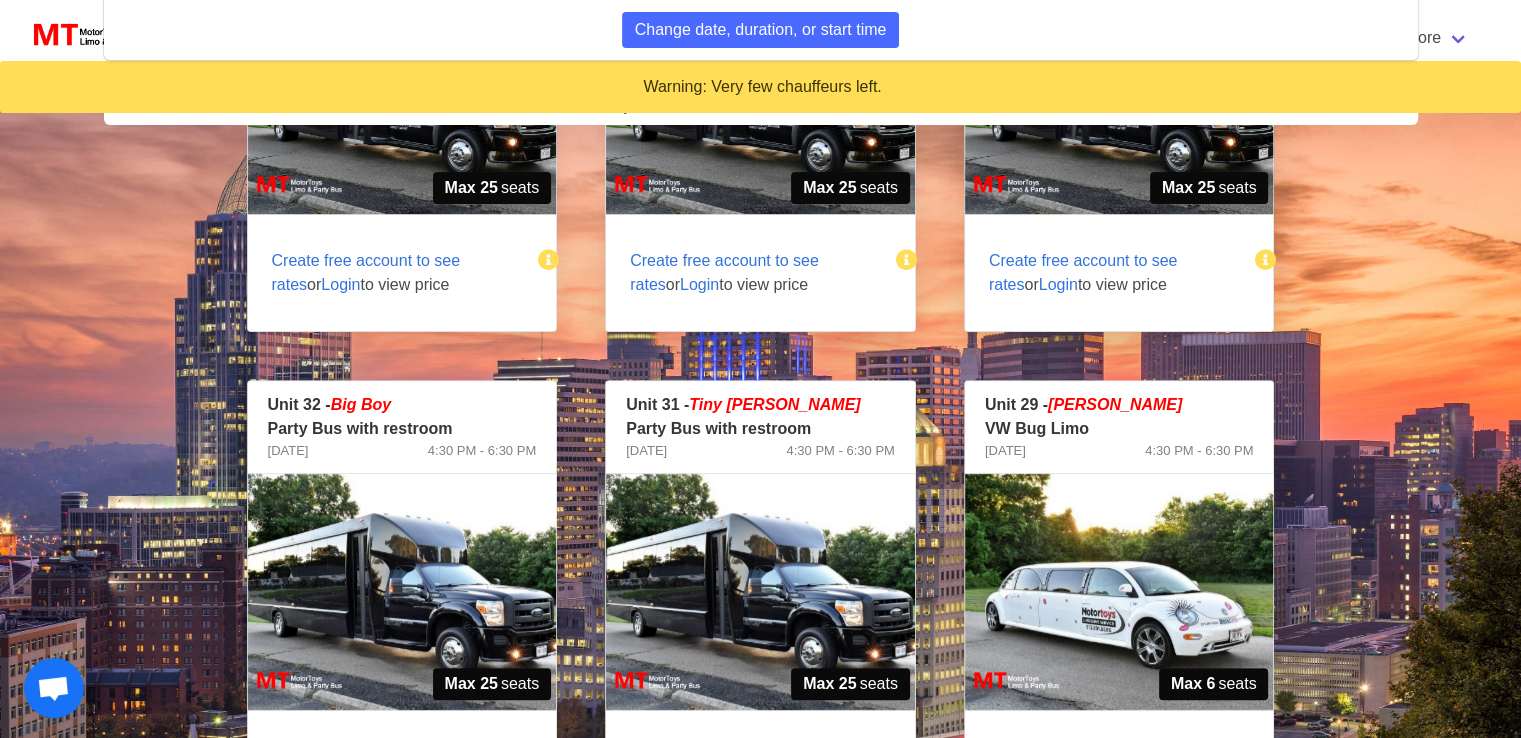 scroll, scrollTop: 372, scrollLeft: 0, axis: vertical 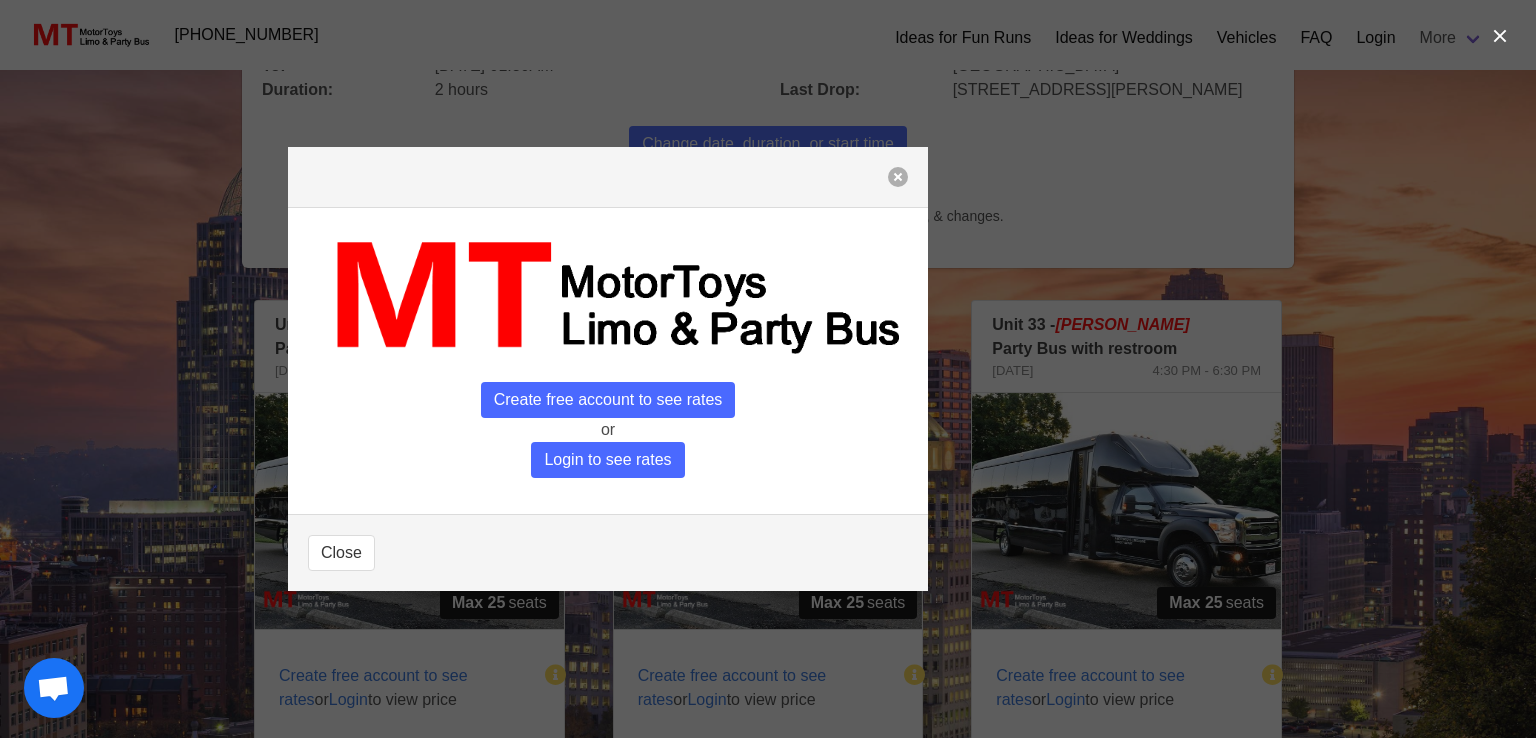 click at bounding box center (898, 177) 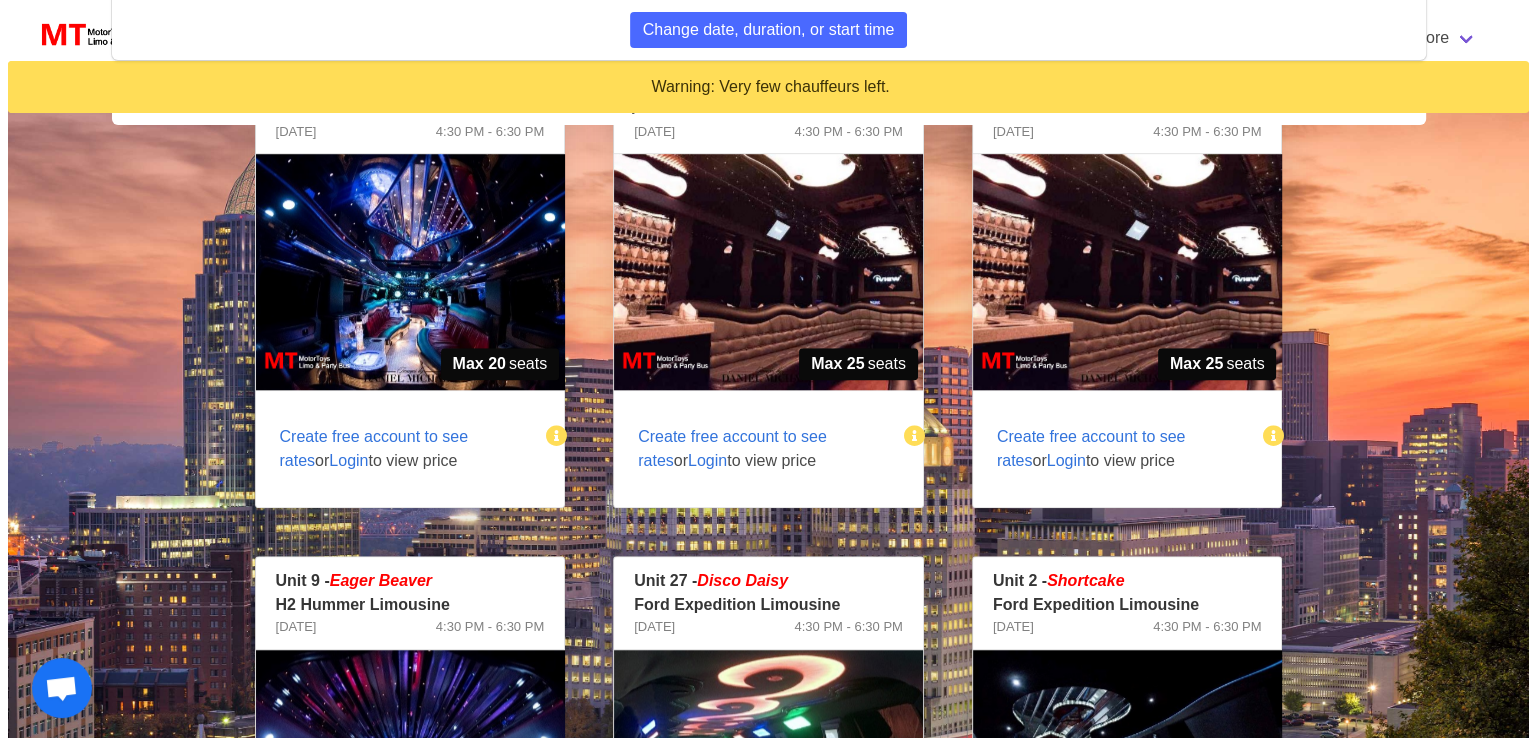 scroll, scrollTop: 1400, scrollLeft: 0, axis: vertical 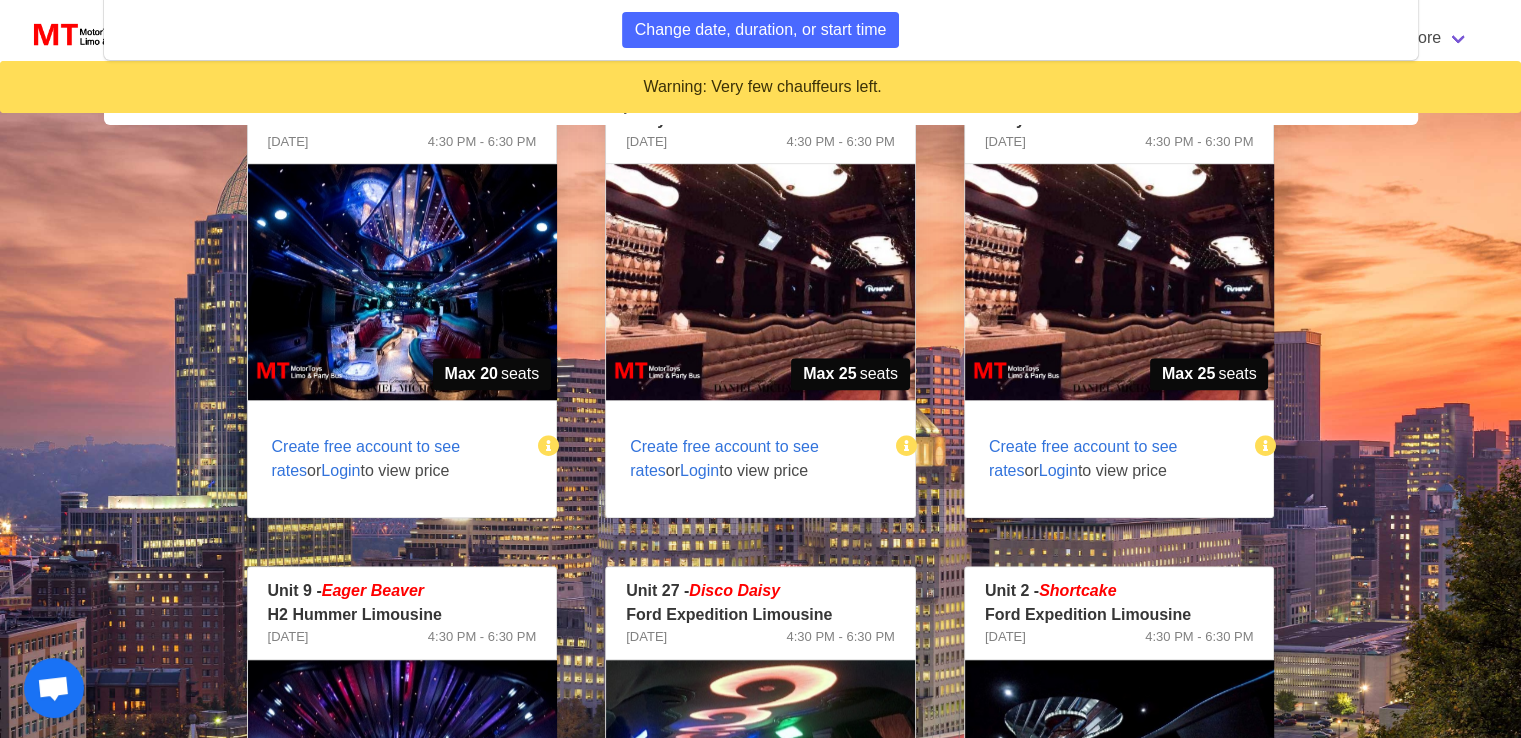 click on "Max 25  seats" at bounding box center (1209, 374) 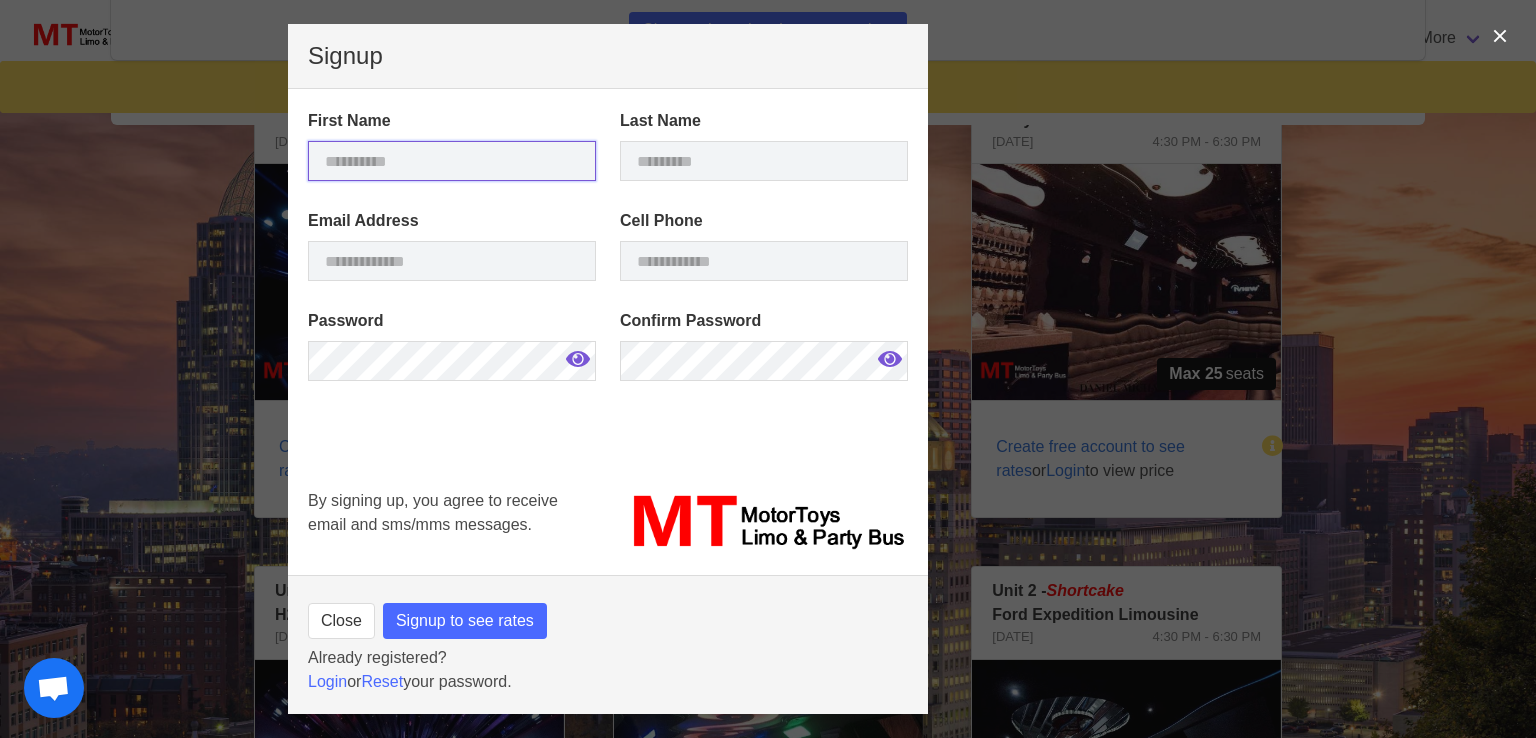 click at bounding box center [452, 161] 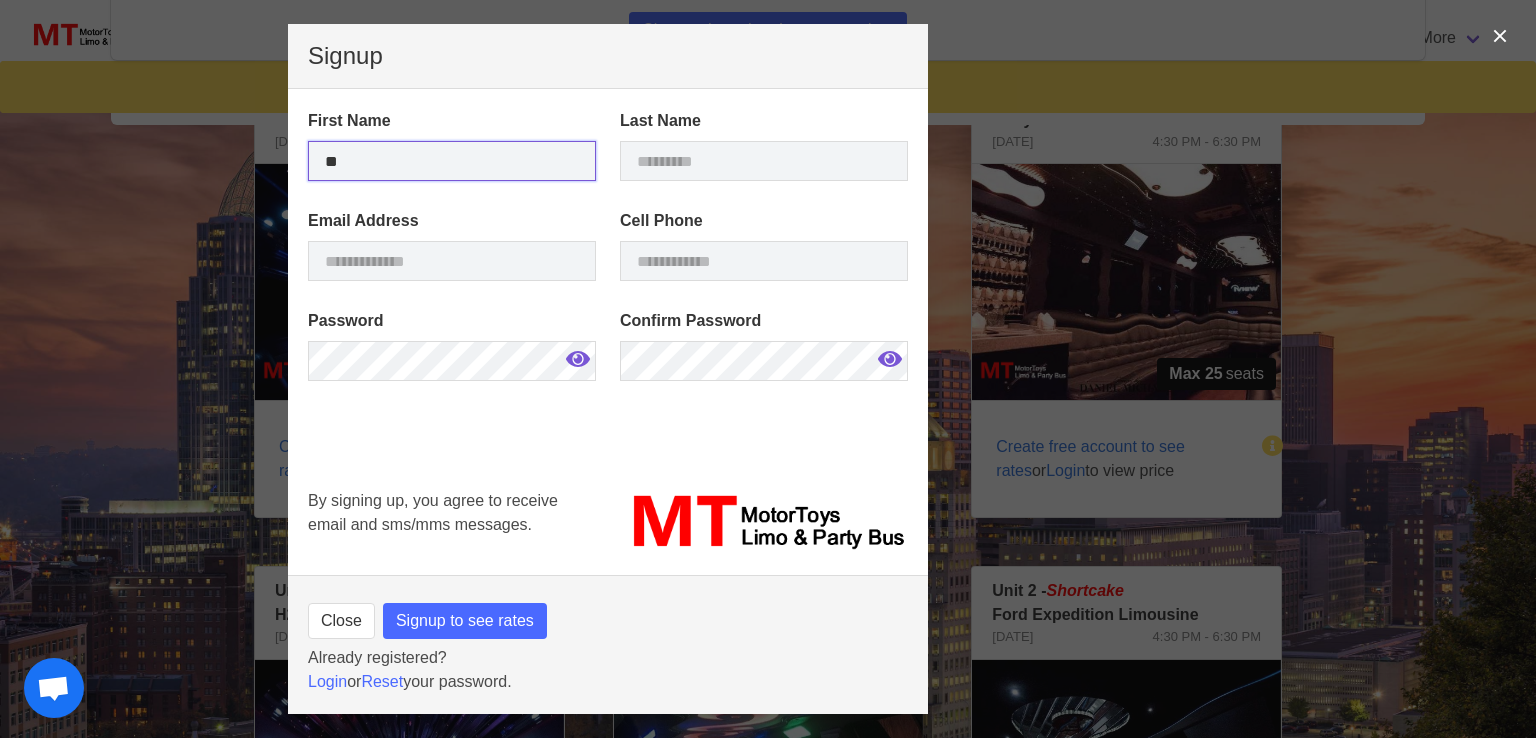 type on "*" 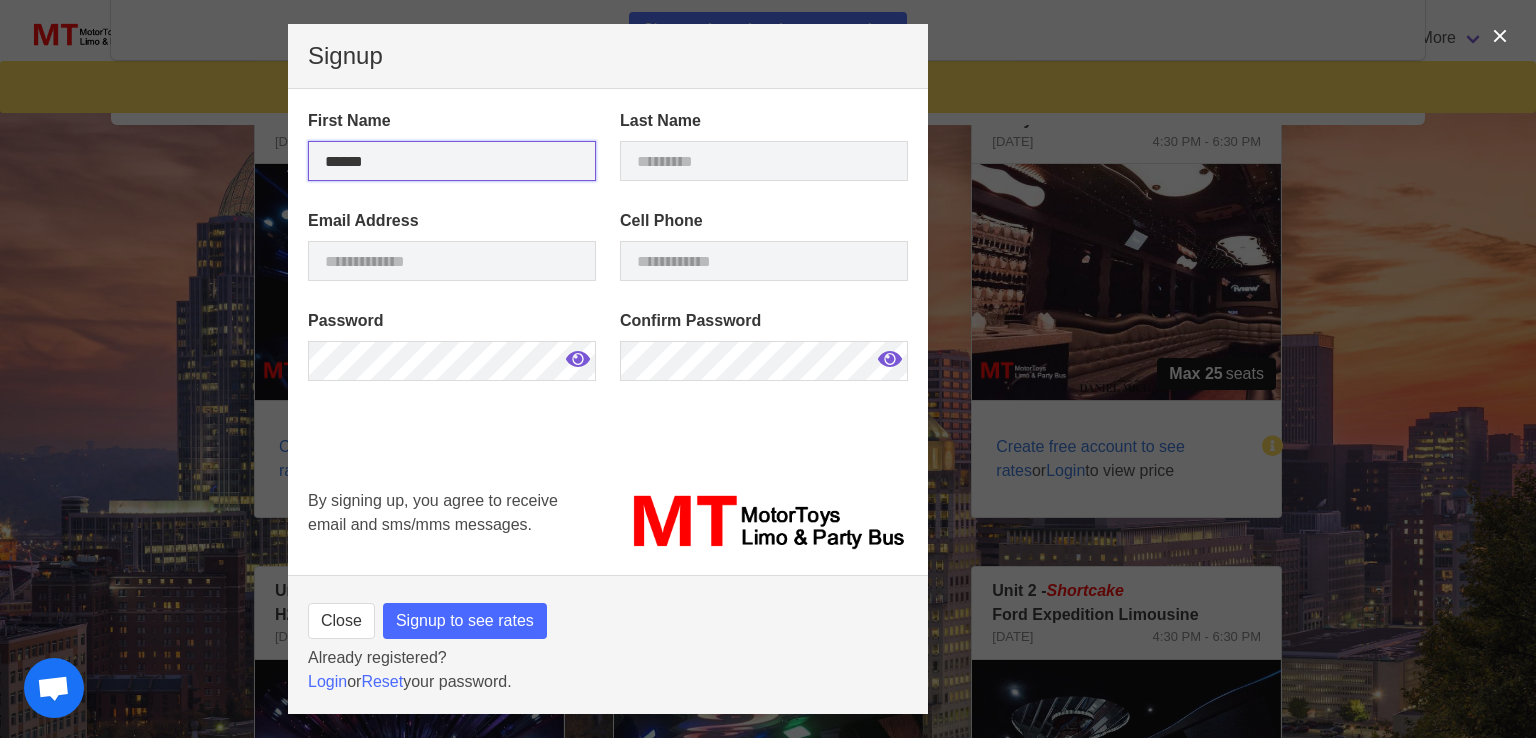 type on "******" 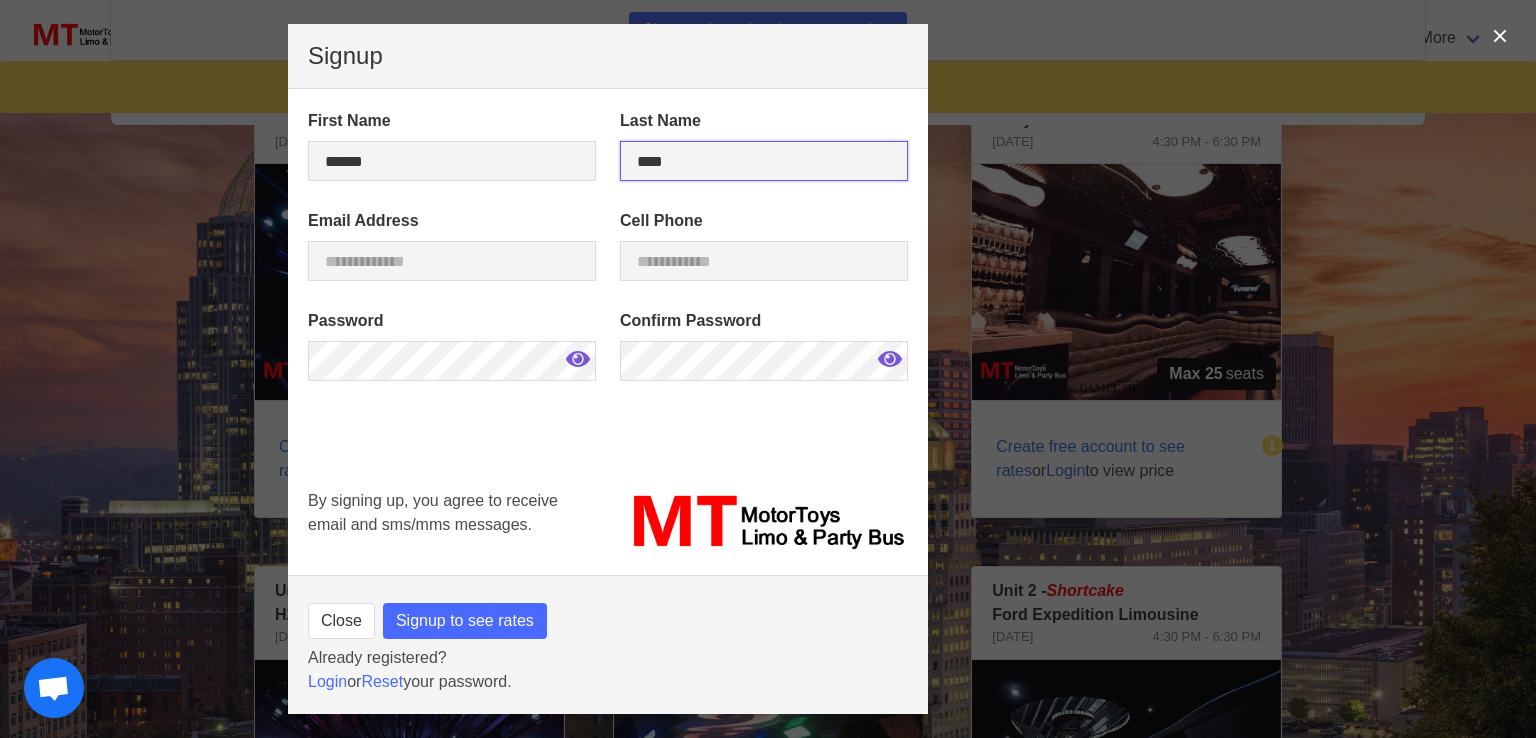 type on "****" 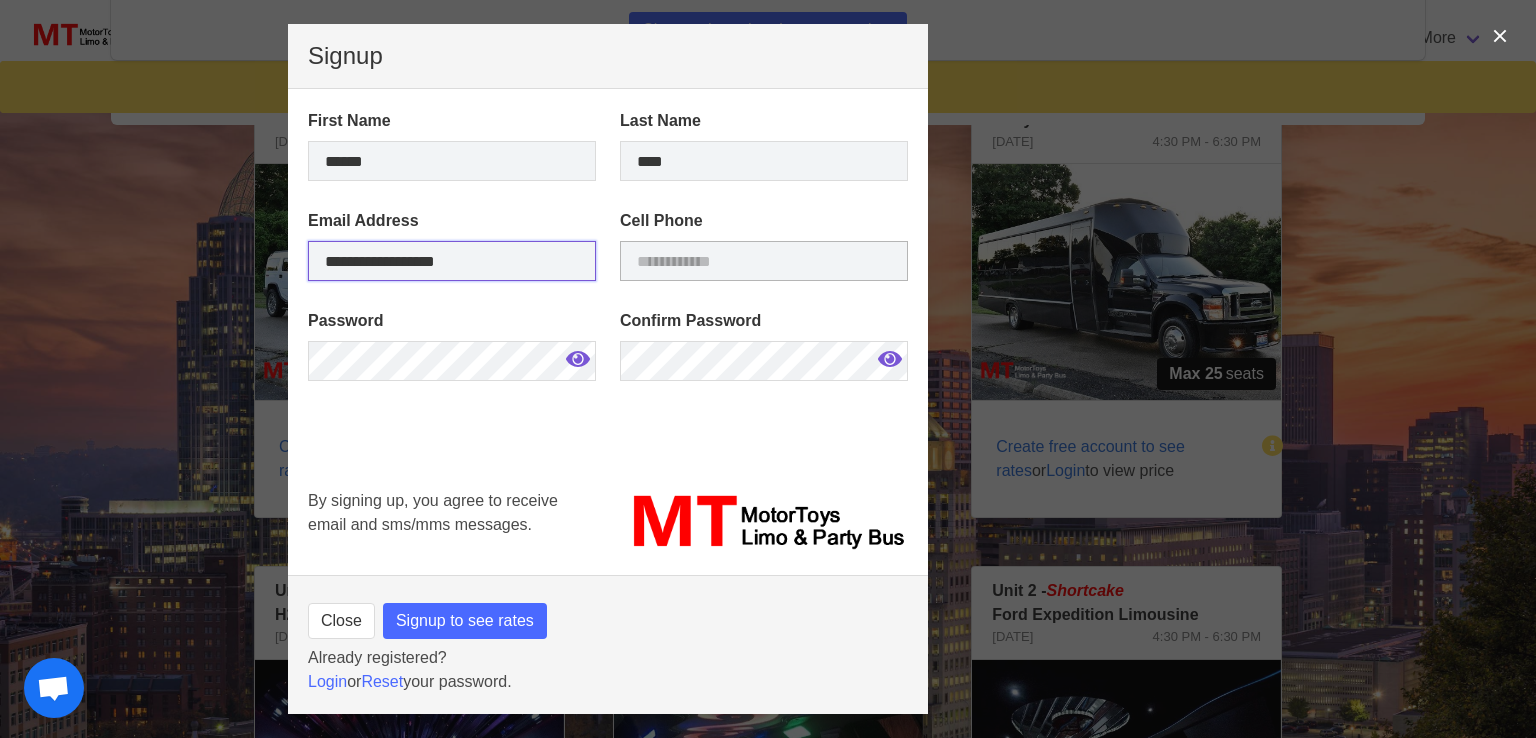 type on "**********" 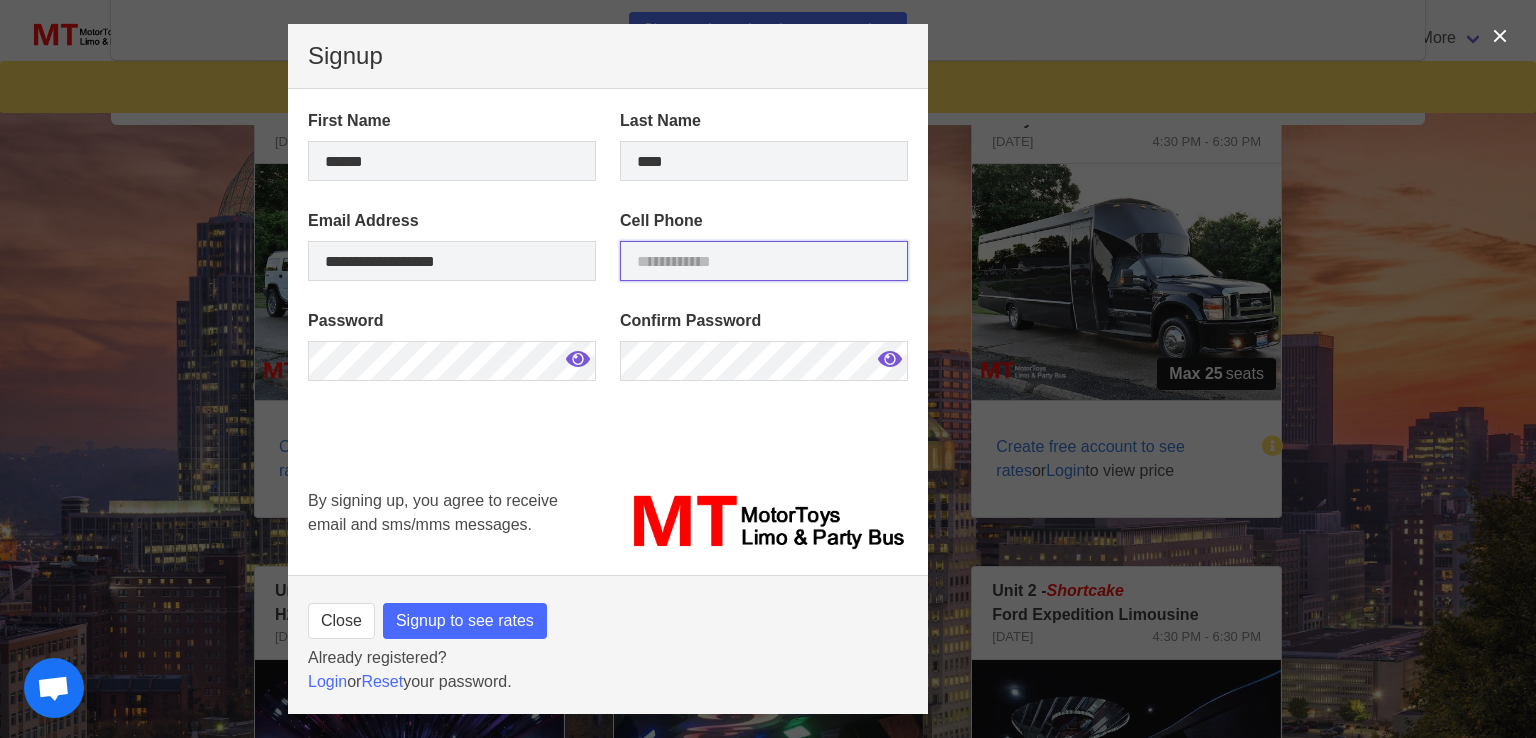 click at bounding box center (764, 261) 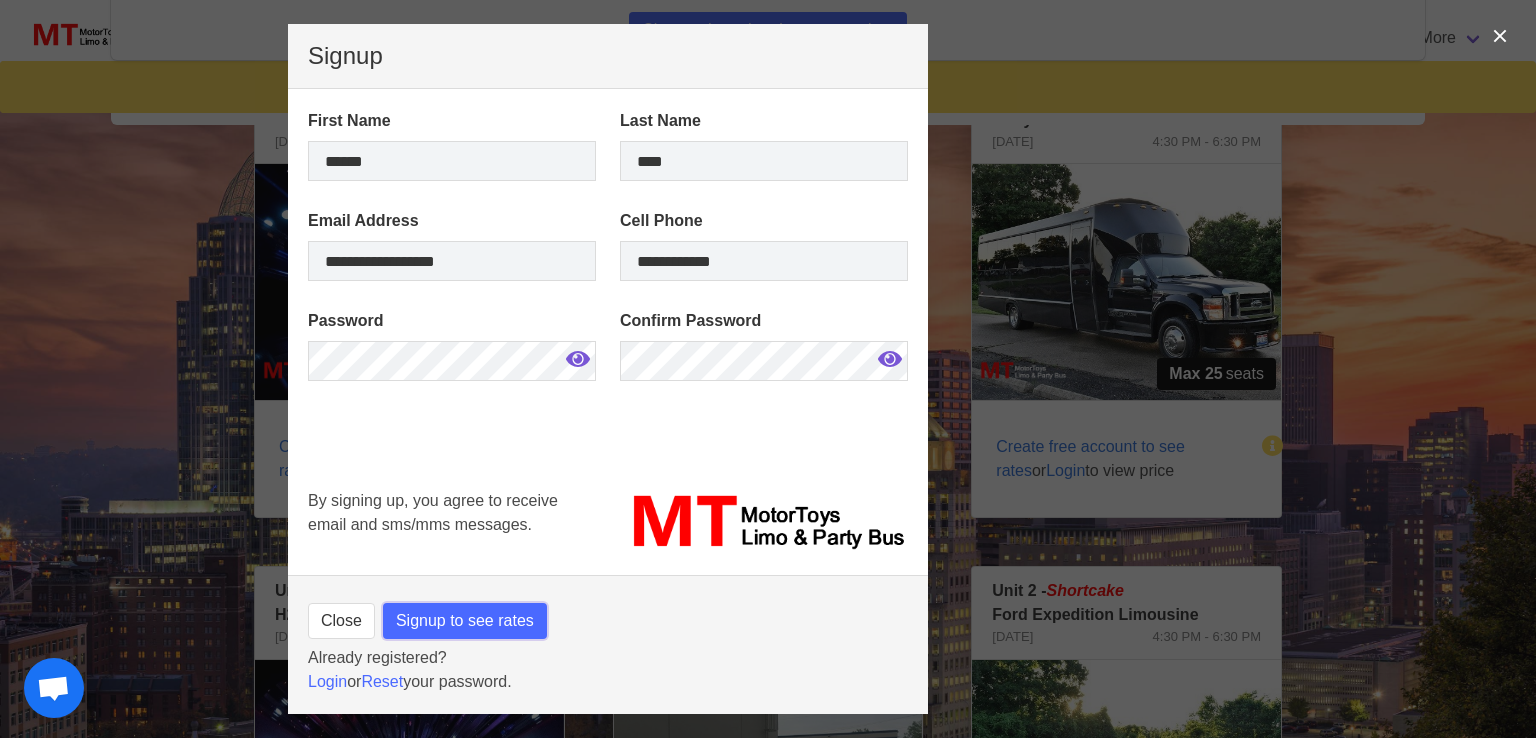 click on "Signup to see rates" at bounding box center [465, 621] 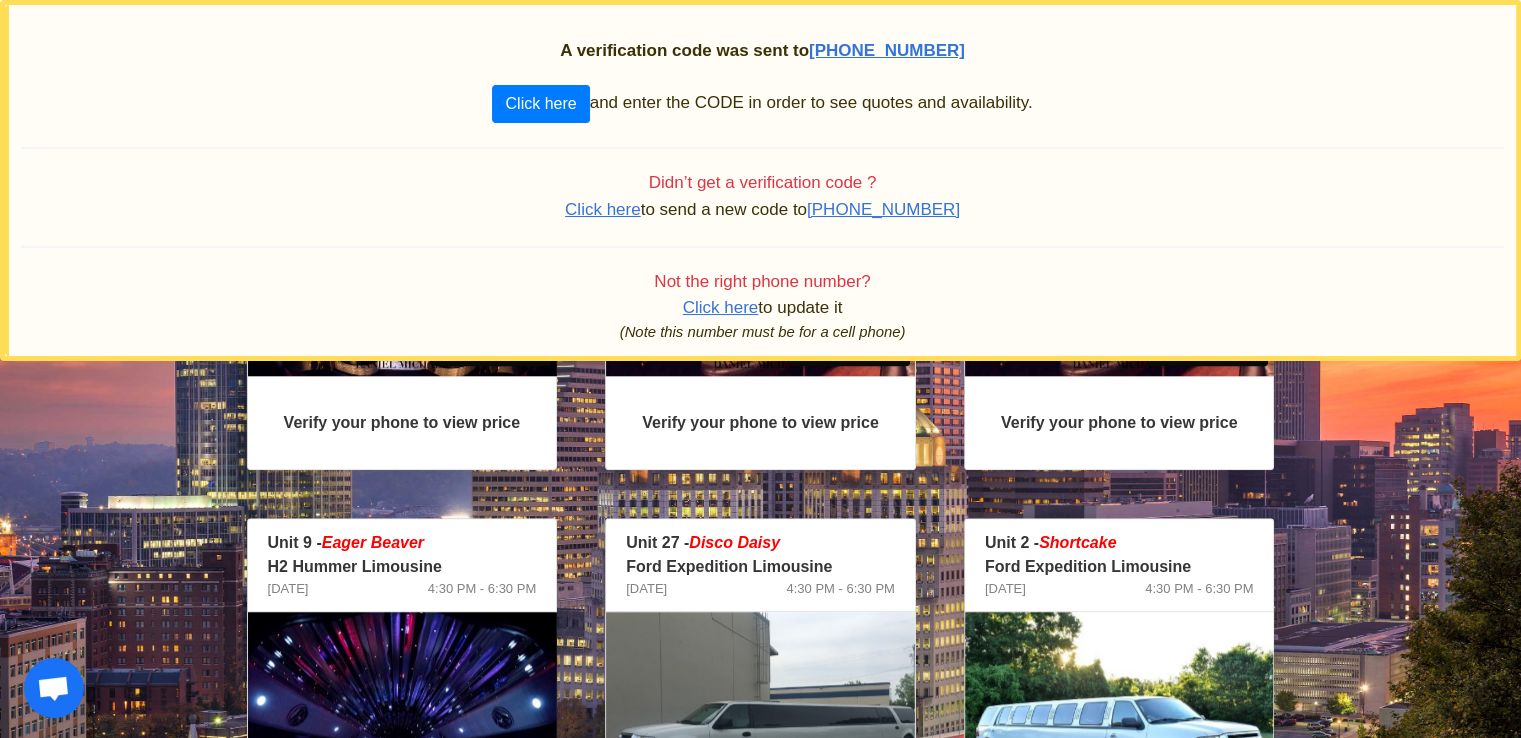 scroll, scrollTop: 1576, scrollLeft: 0, axis: vertical 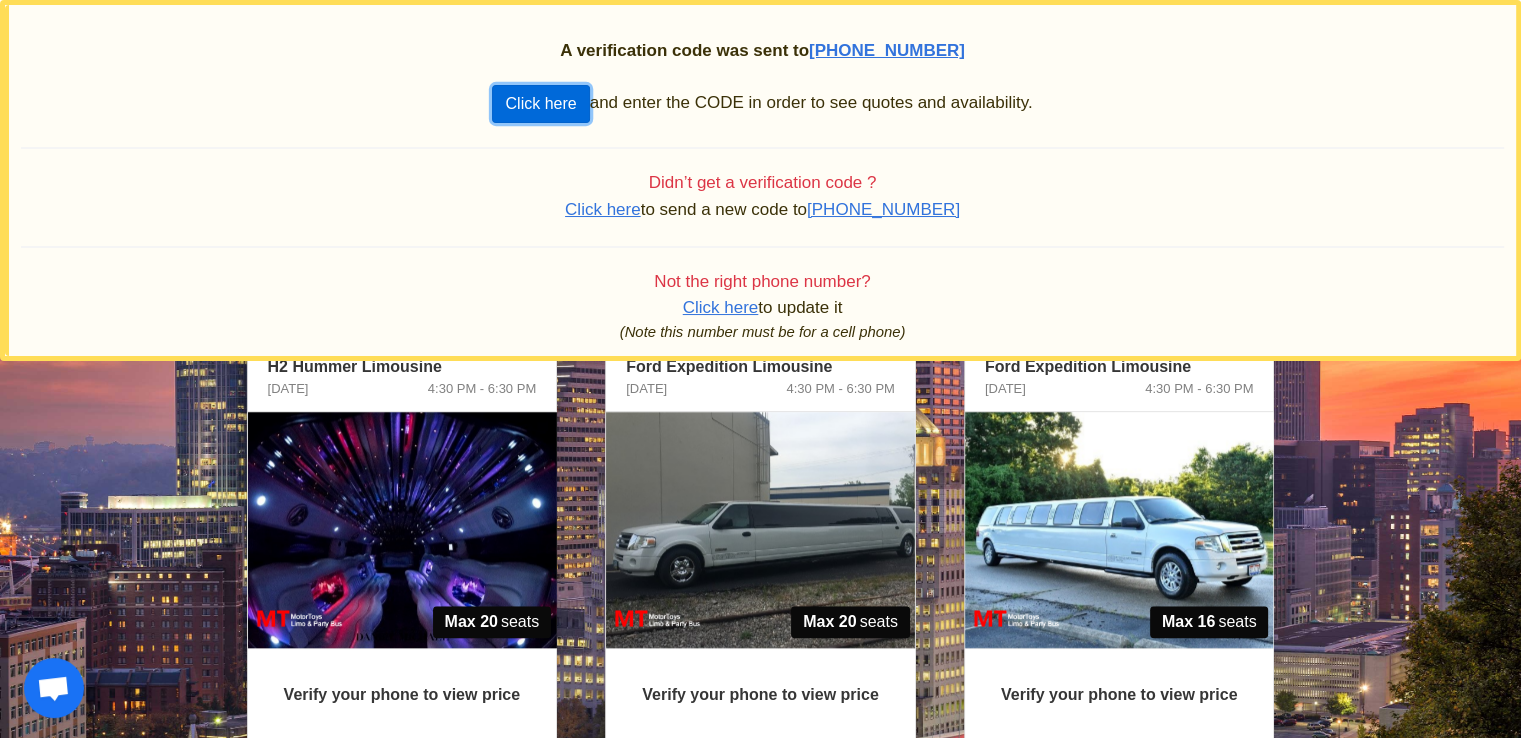 click on "Click here" at bounding box center (540, 104) 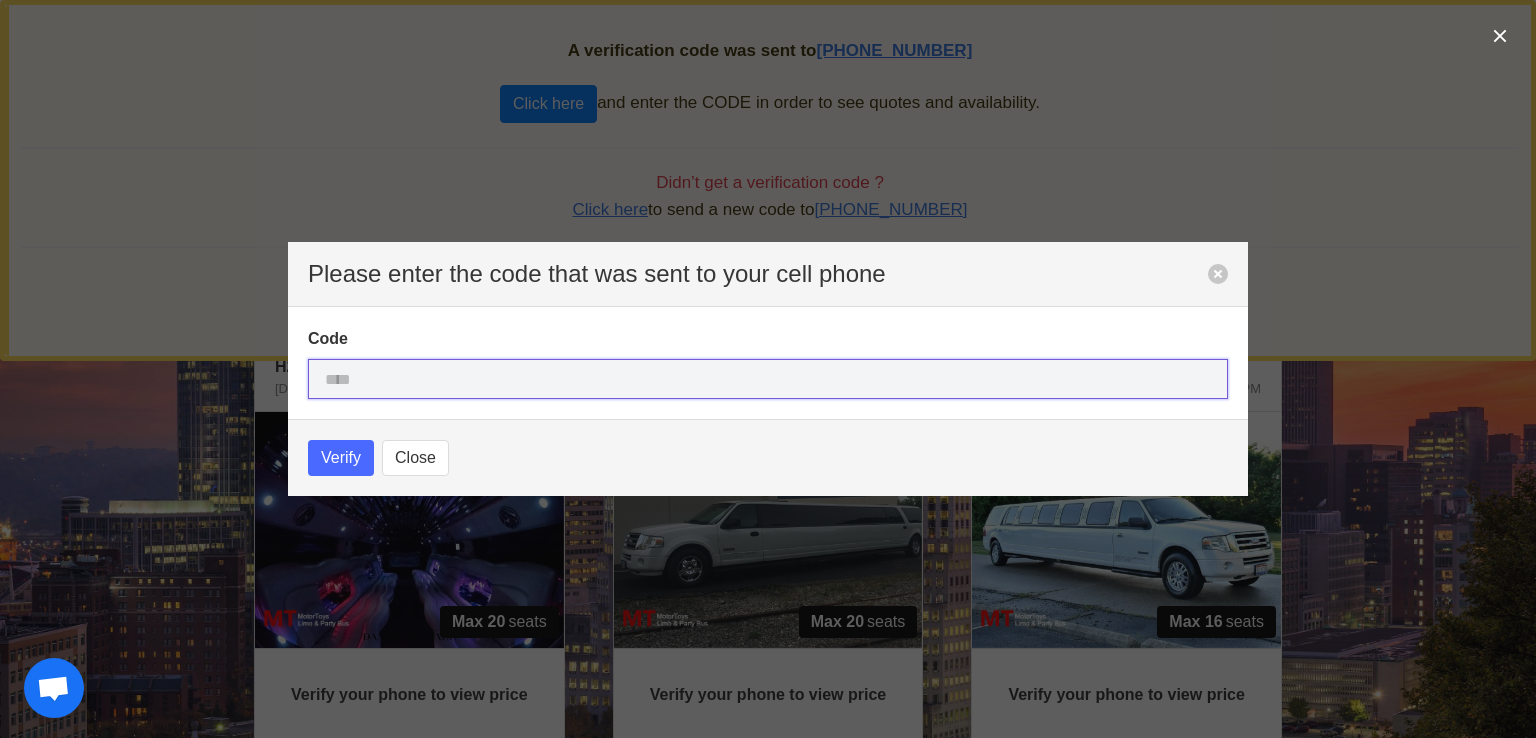 click at bounding box center [768, 379] 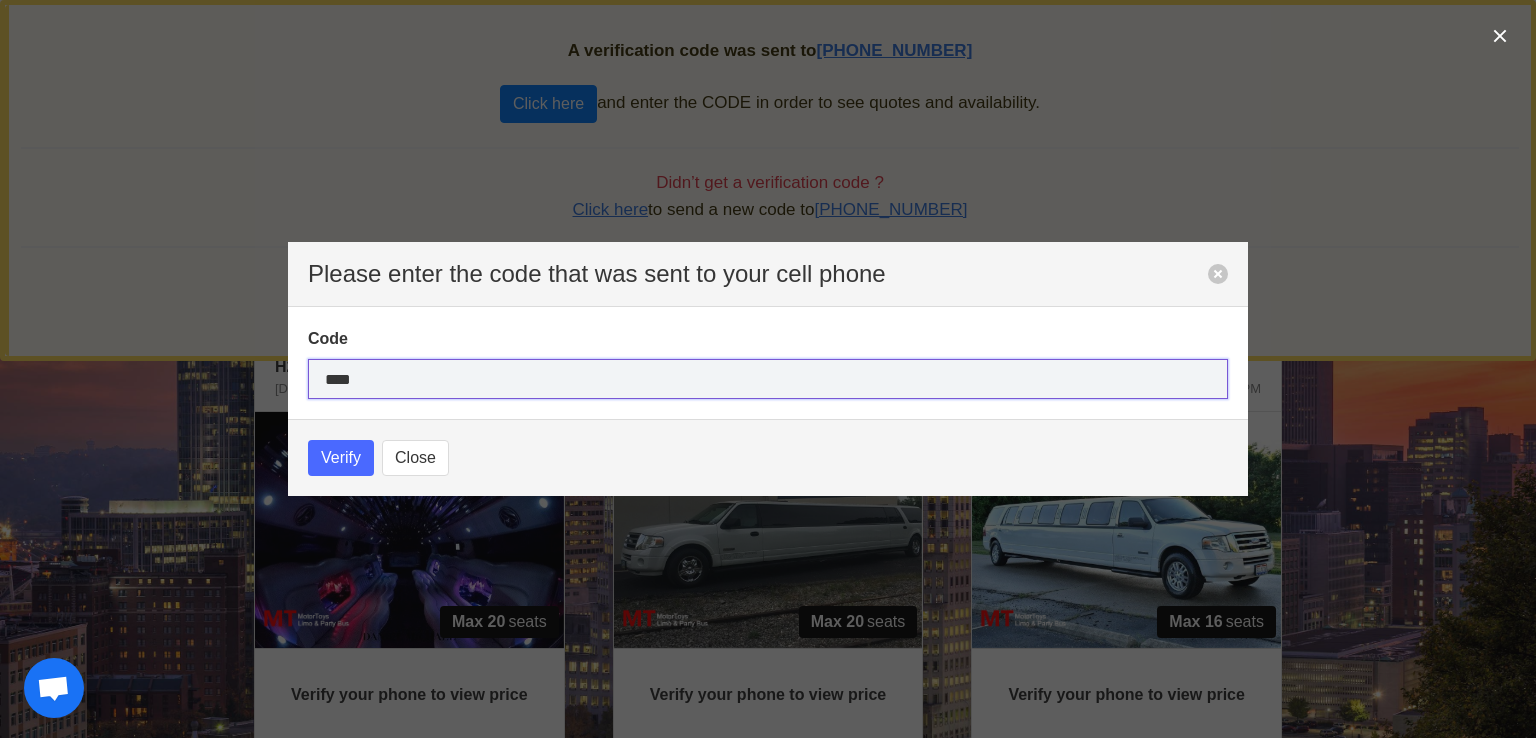 type on "****" 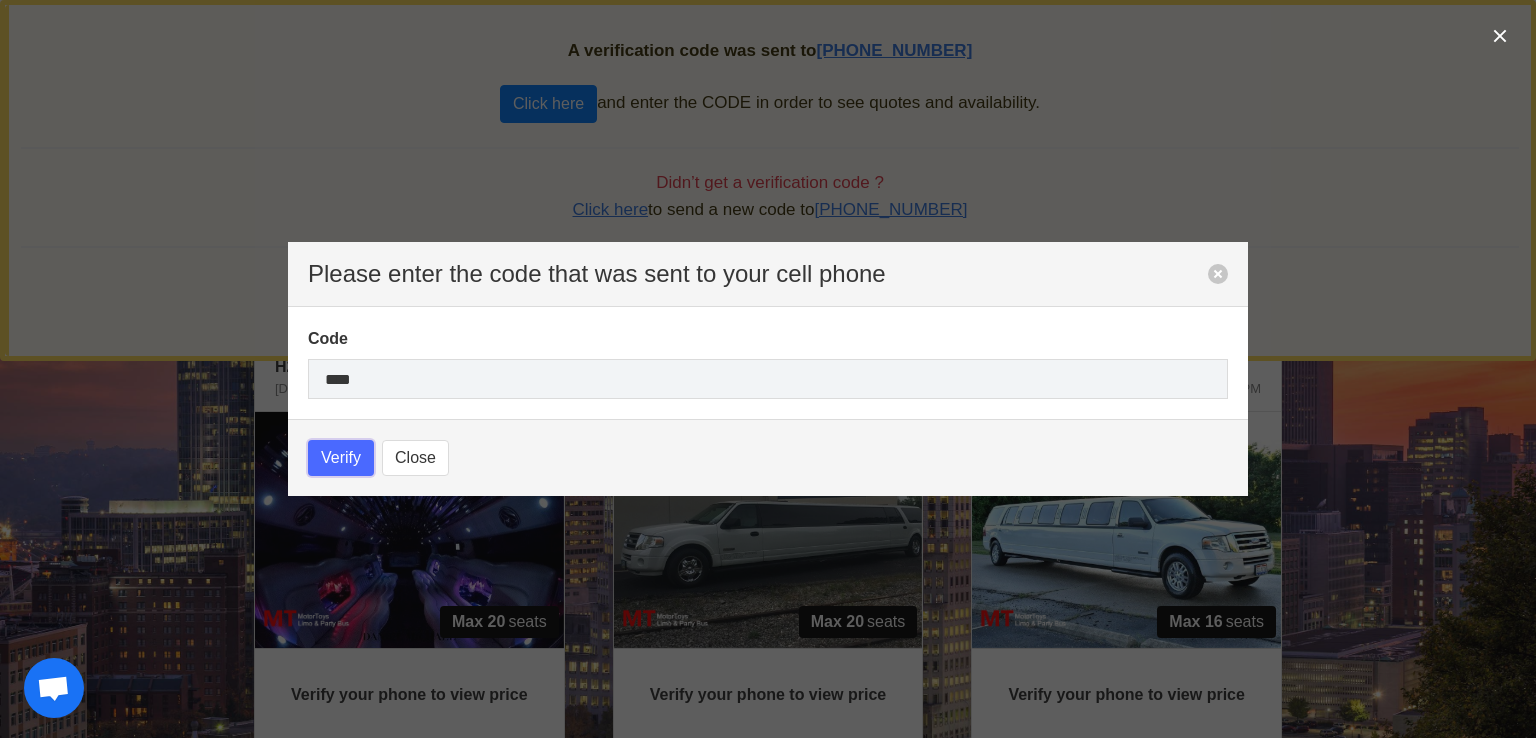 click on "Verify" at bounding box center (341, 458) 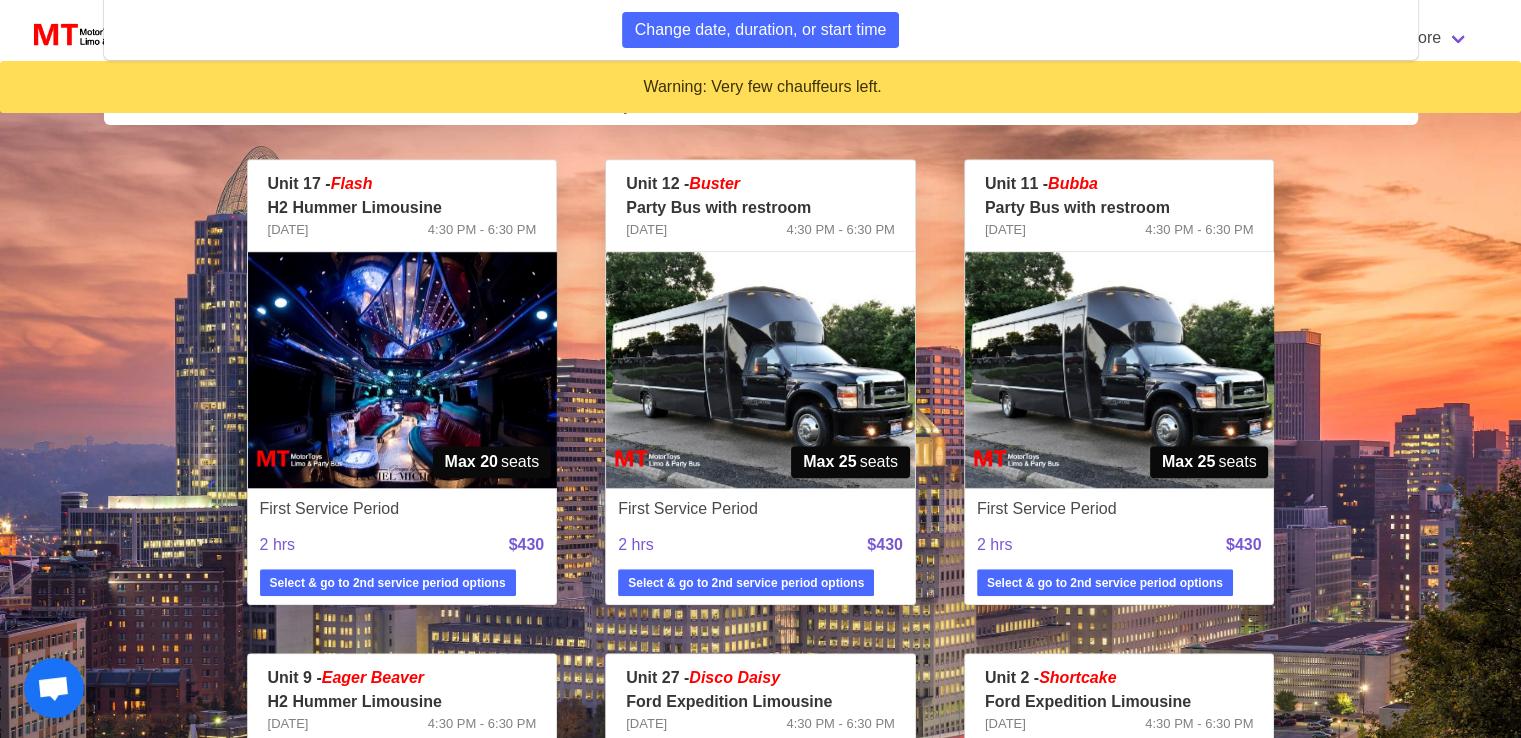 scroll, scrollTop: 1276, scrollLeft: 0, axis: vertical 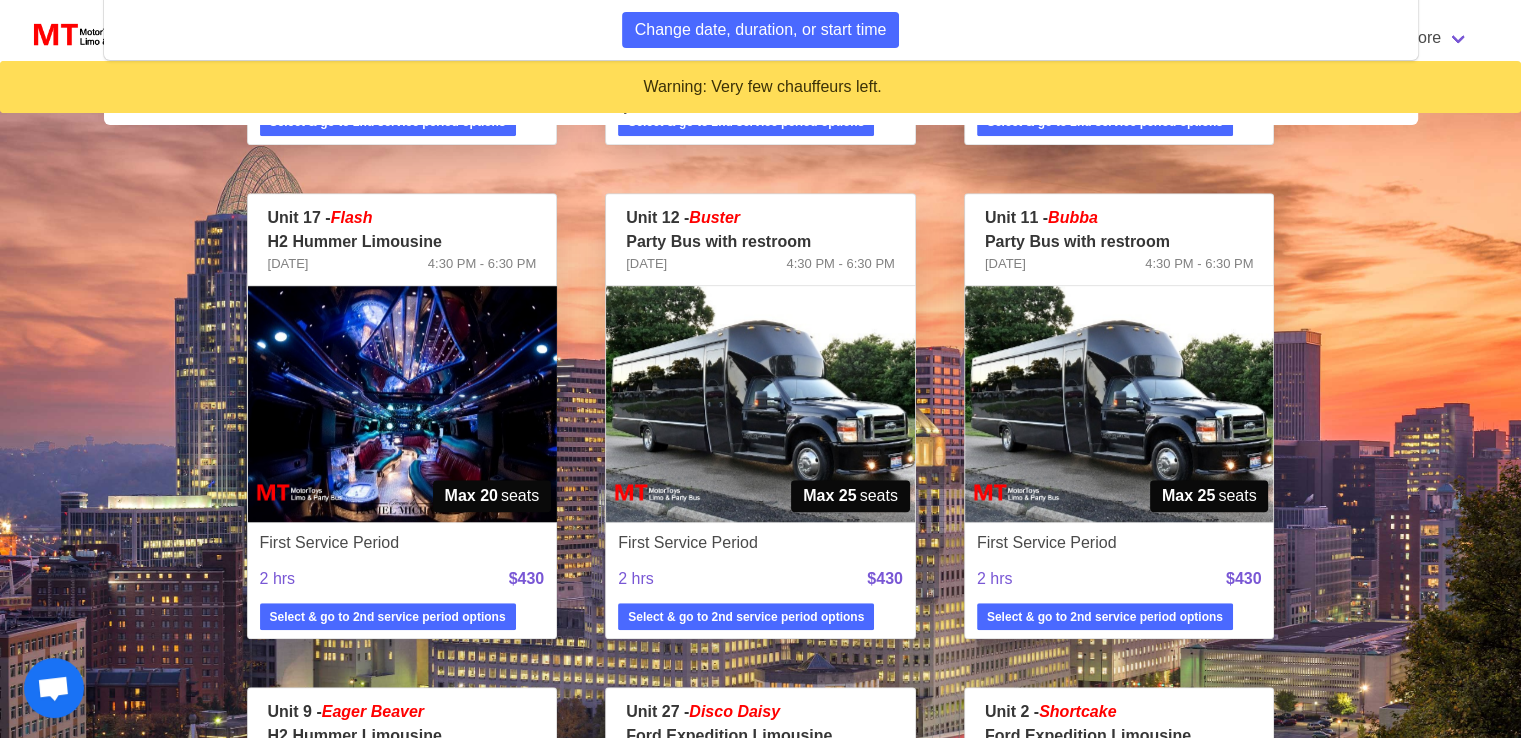 click at bounding box center [760, 404] 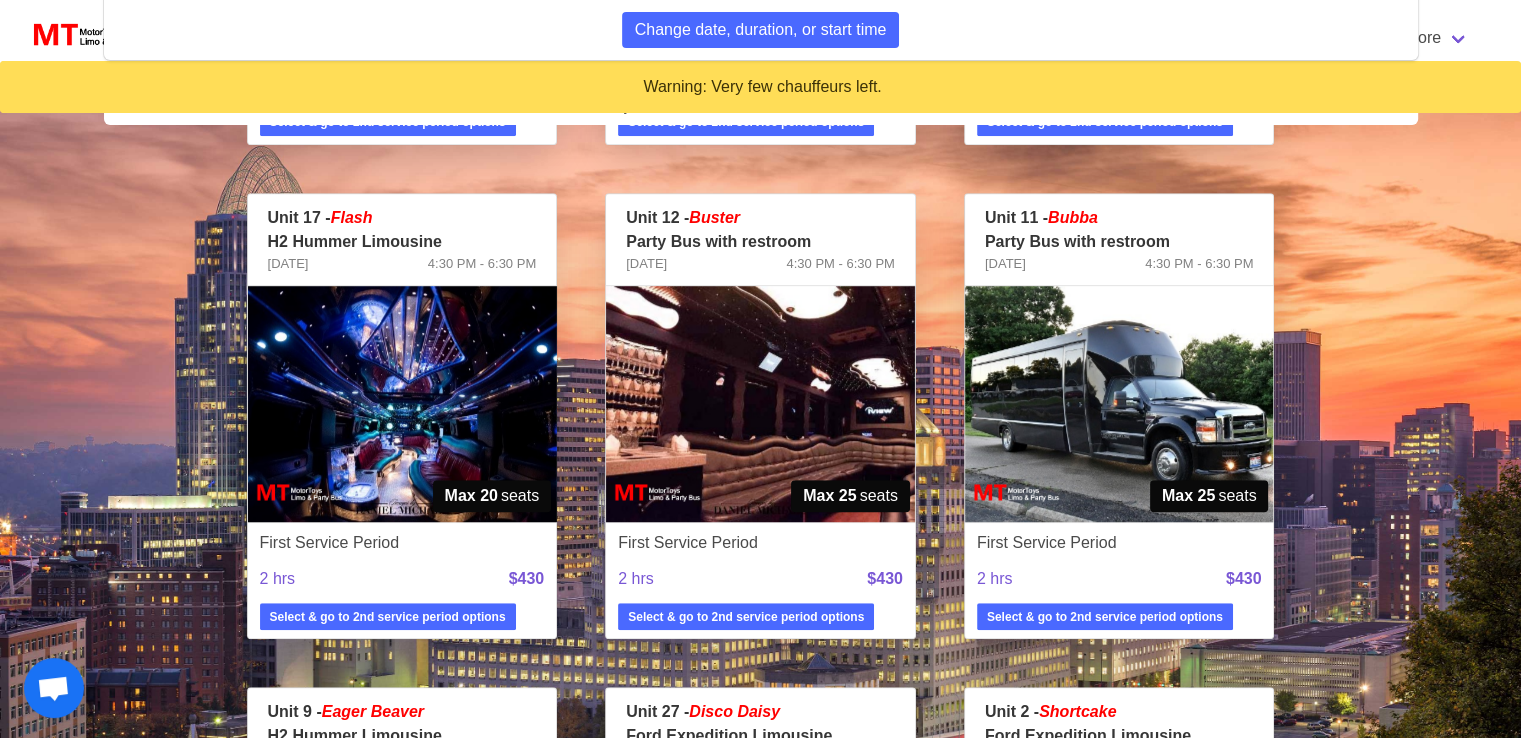 click at bounding box center [760, 404] 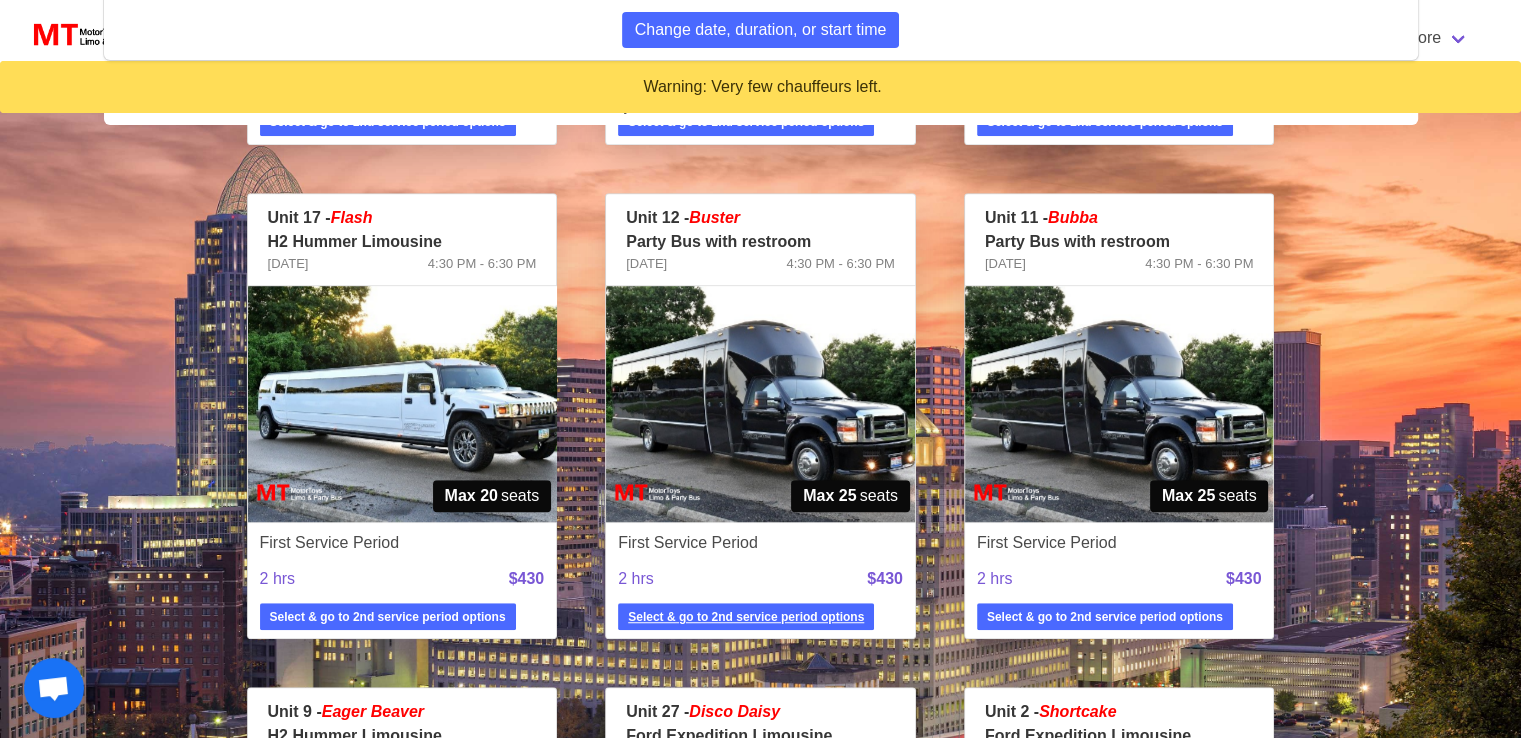 click on "Select & go to 2nd service period options" at bounding box center (746, 617) 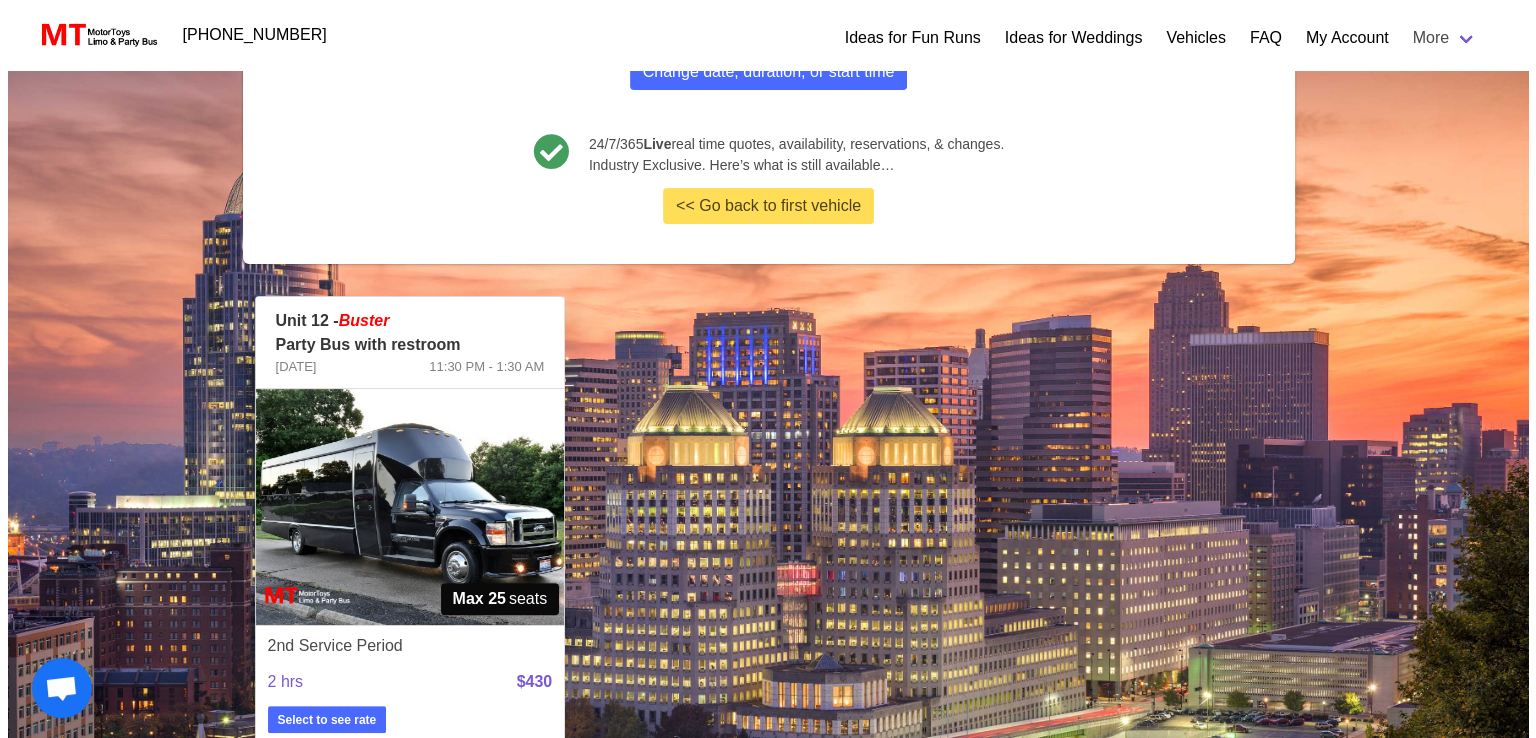 scroll, scrollTop: 448, scrollLeft: 0, axis: vertical 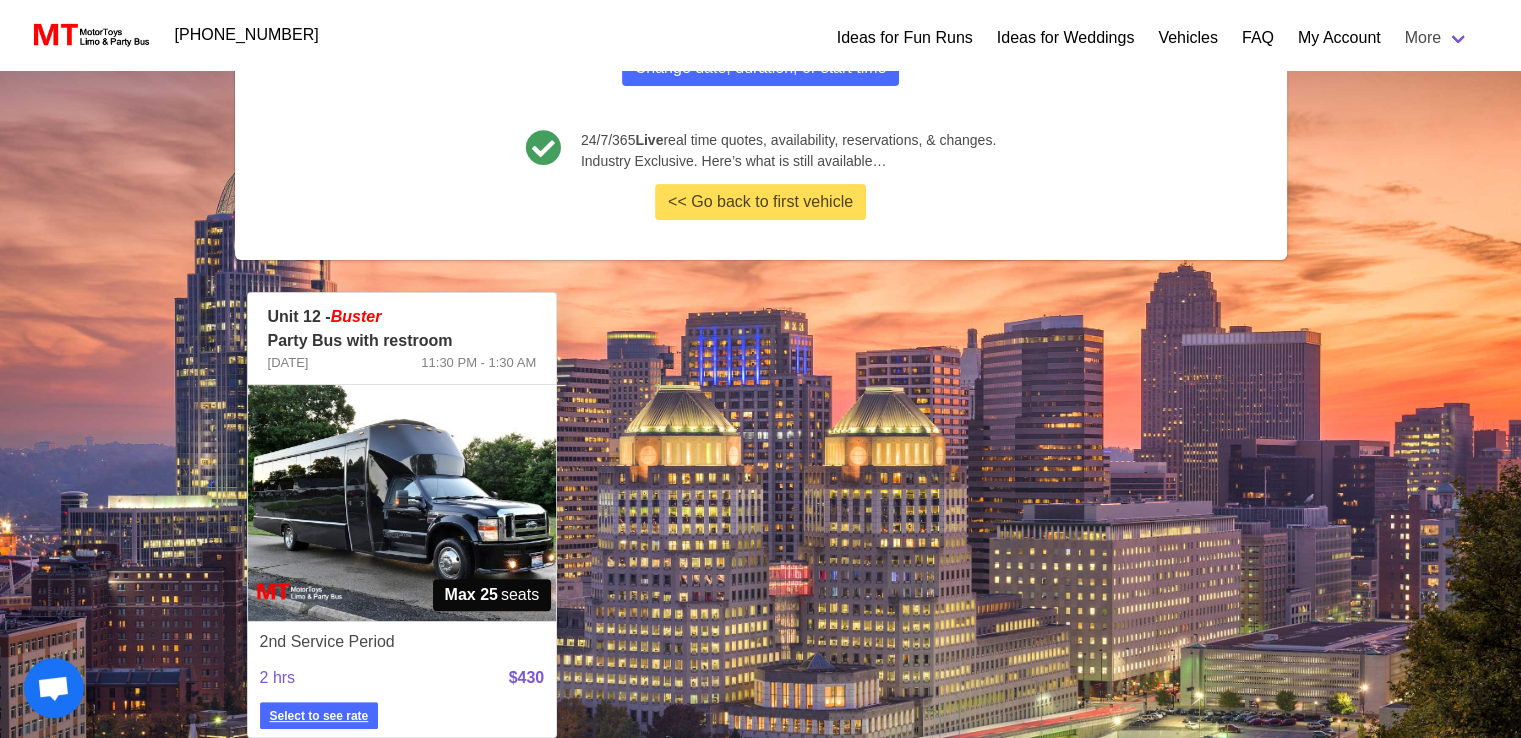 click on "Select to see rate" at bounding box center (319, 716) 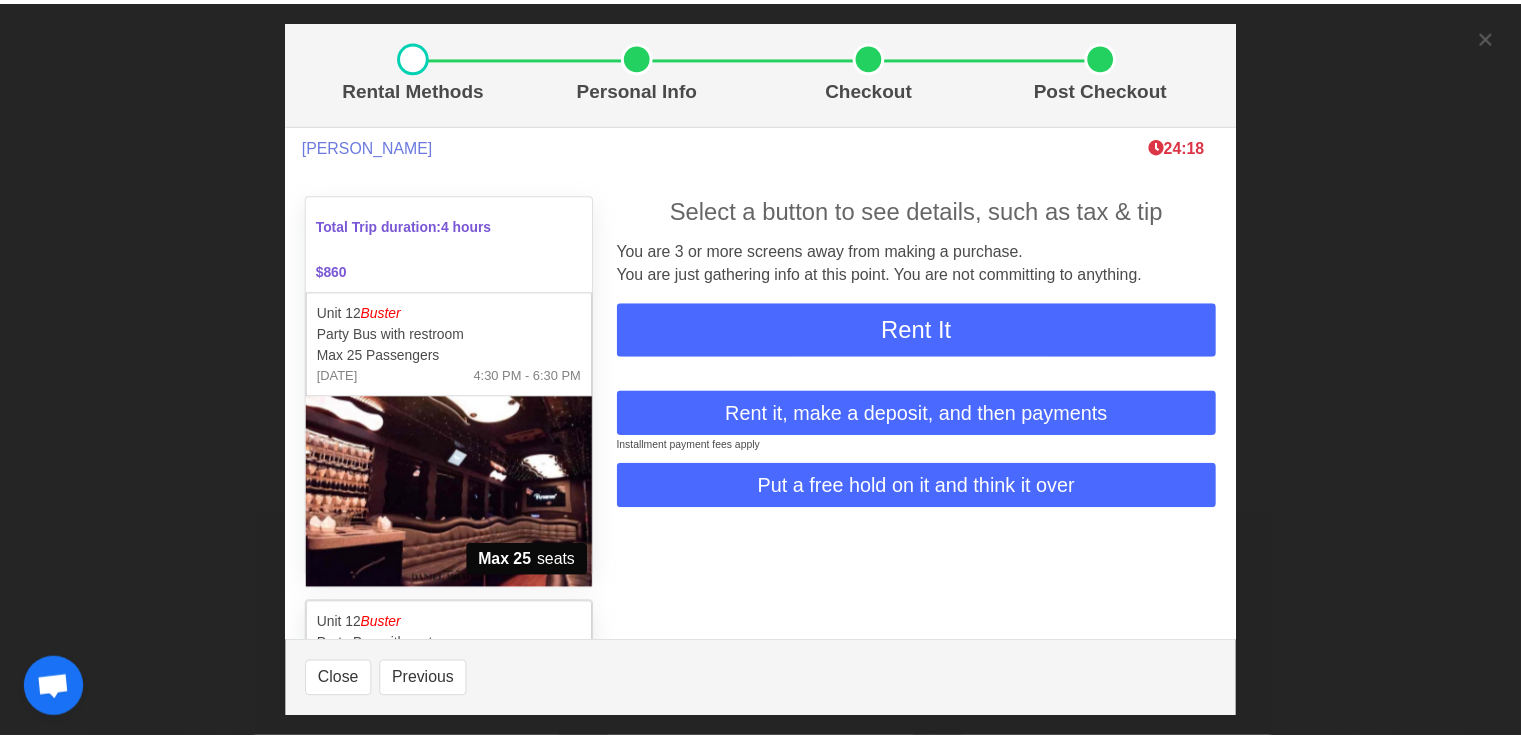 scroll, scrollTop: 300, scrollLeft: 0, axis: vertical 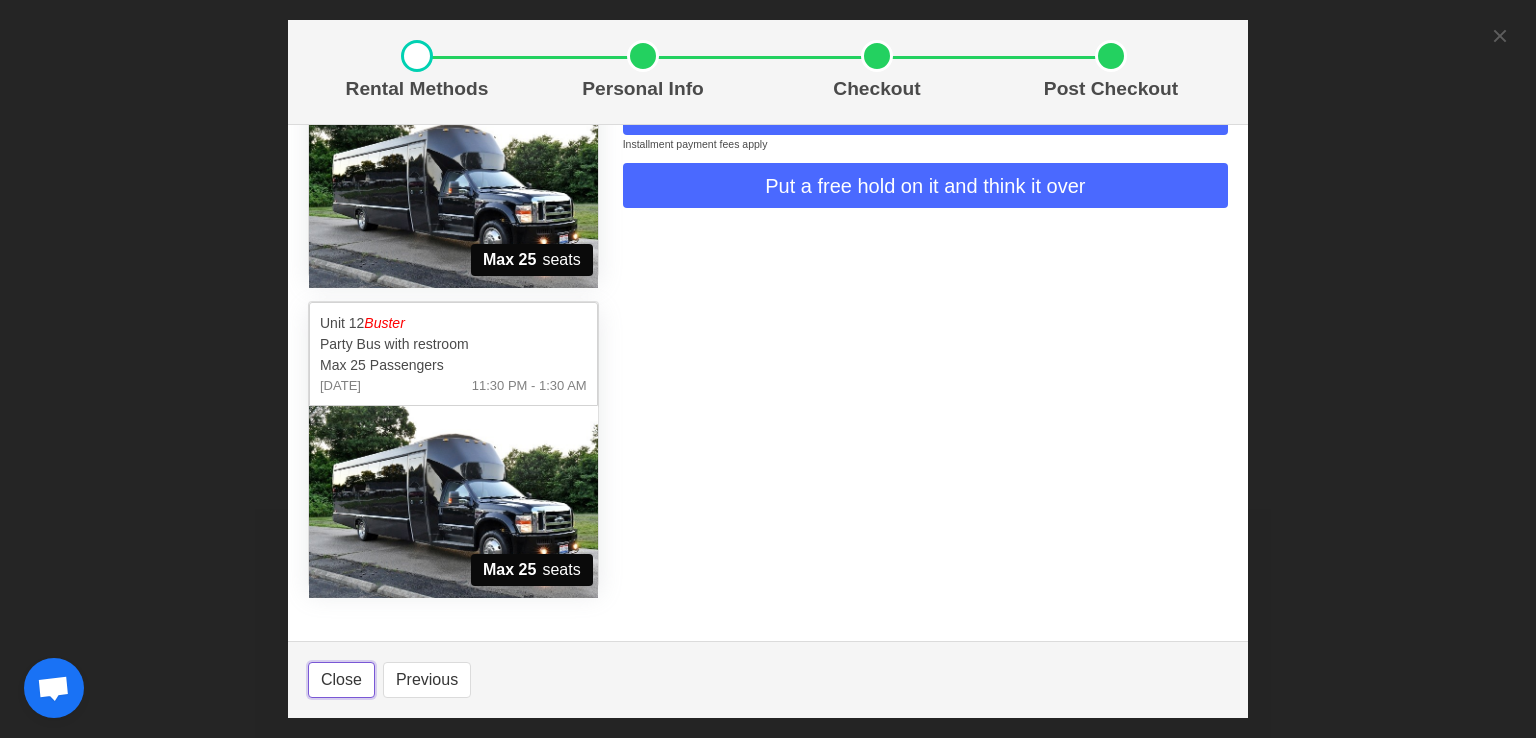 click on "Close" at bounding box center [341, 680] 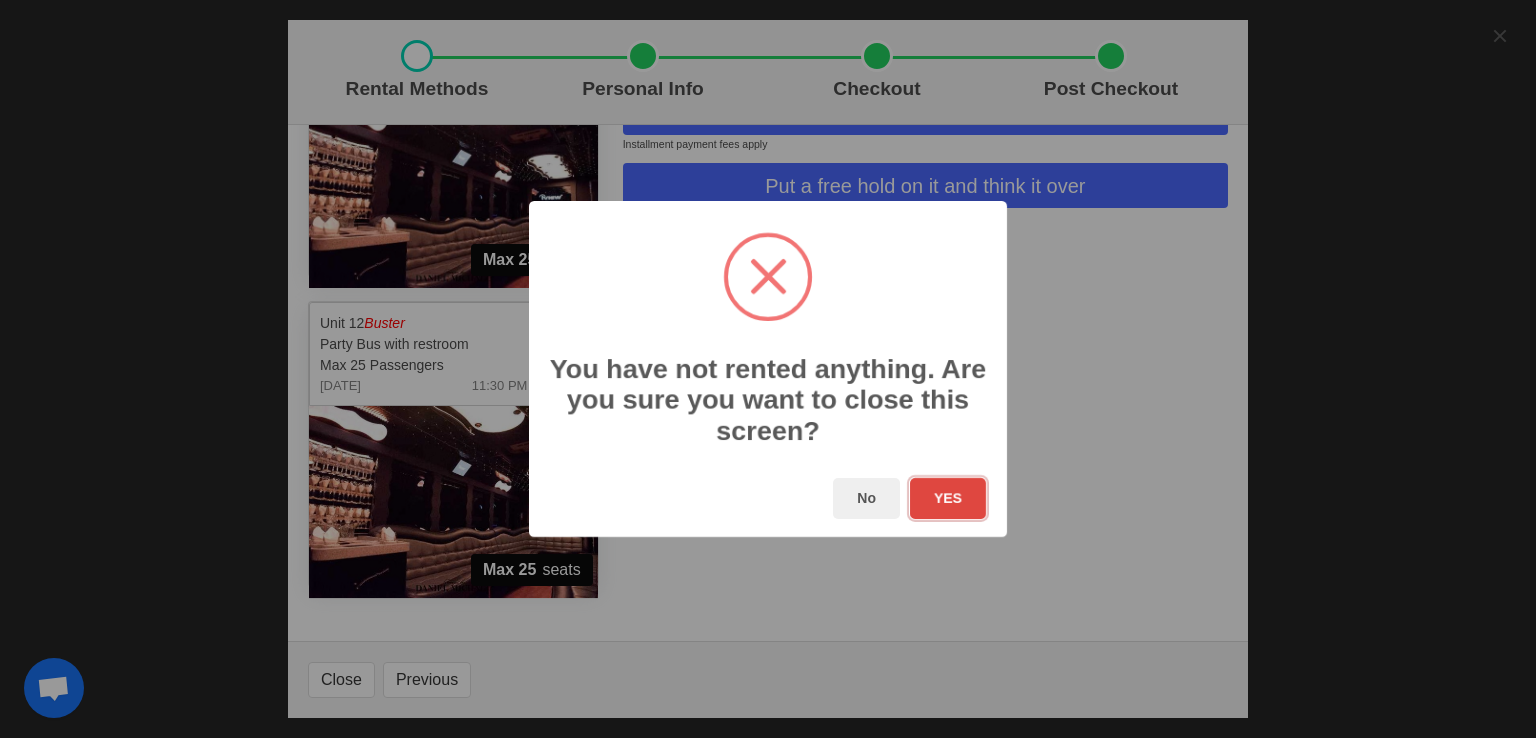 click on "YES" at bounding box center [948, 498] 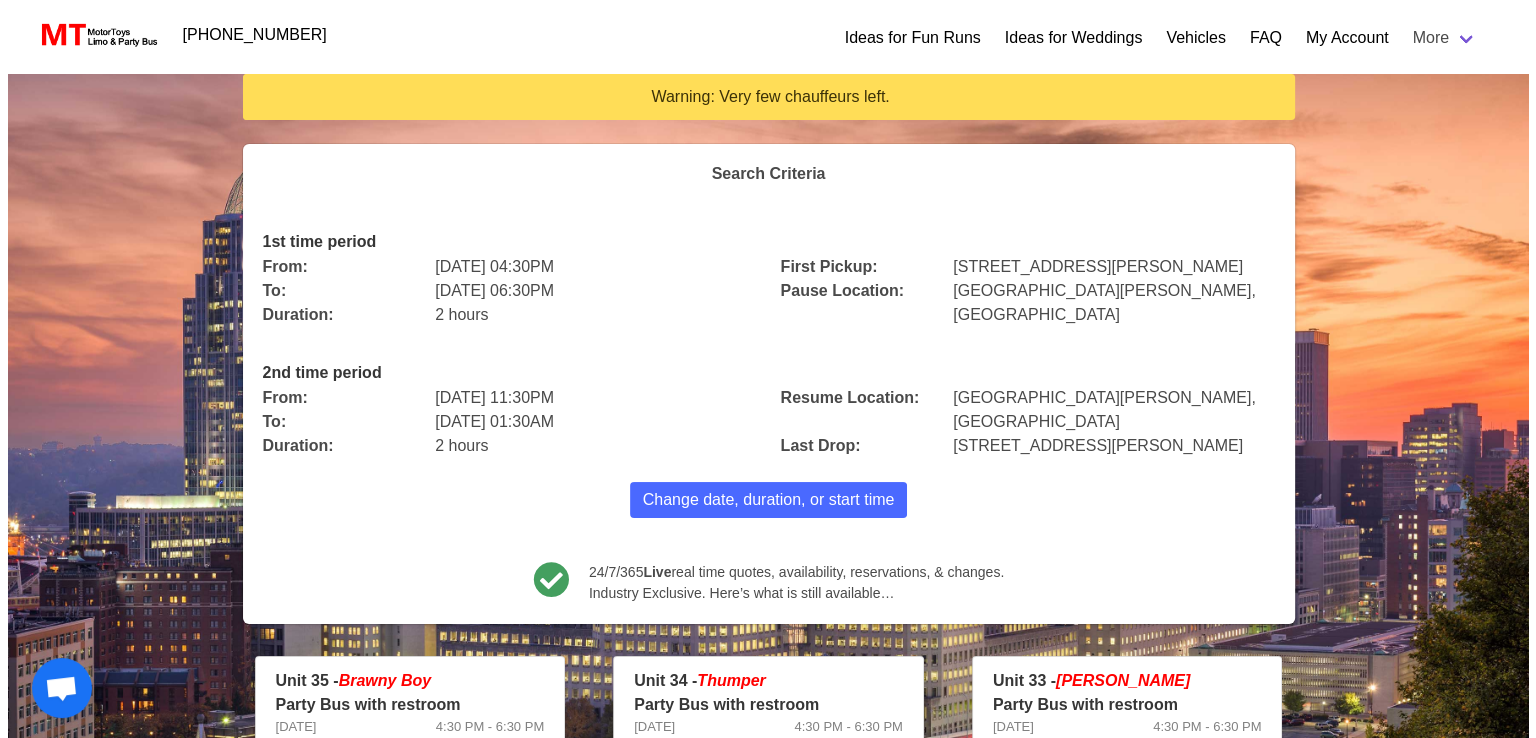 scroll, scrollTop: 0, scrollLeft: 0, axis: both 